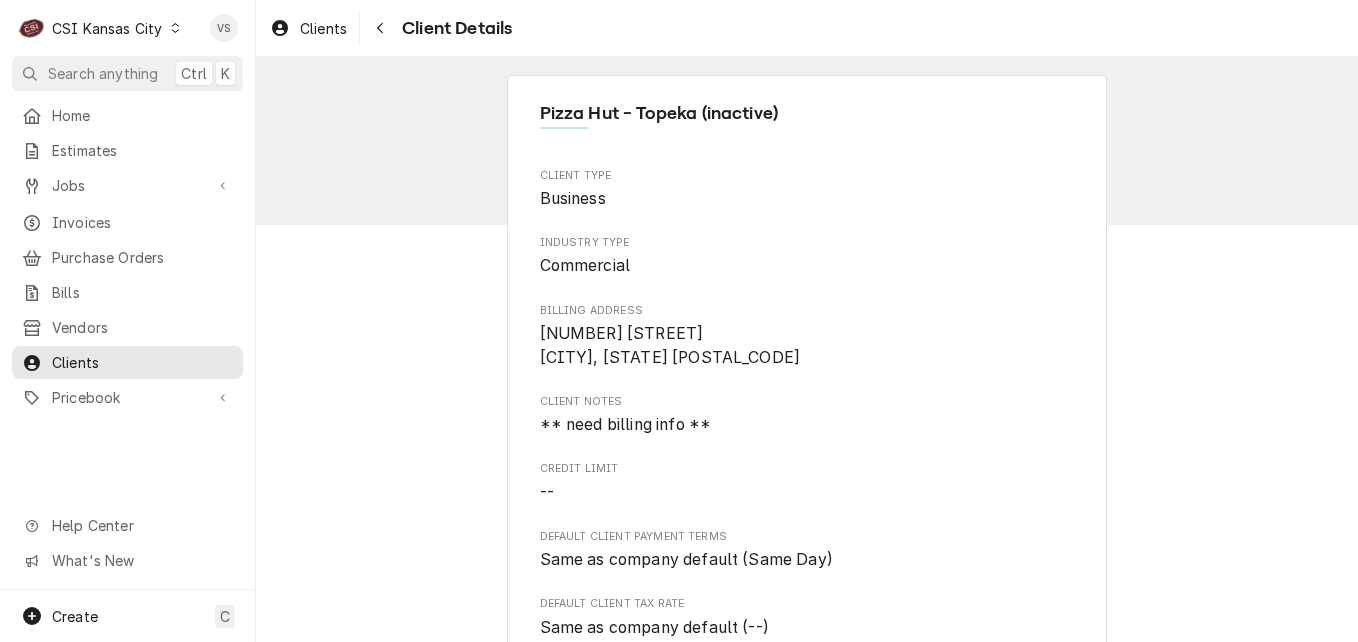 scroll, scrollTop: 0, scrollLeft: 0, axis: both 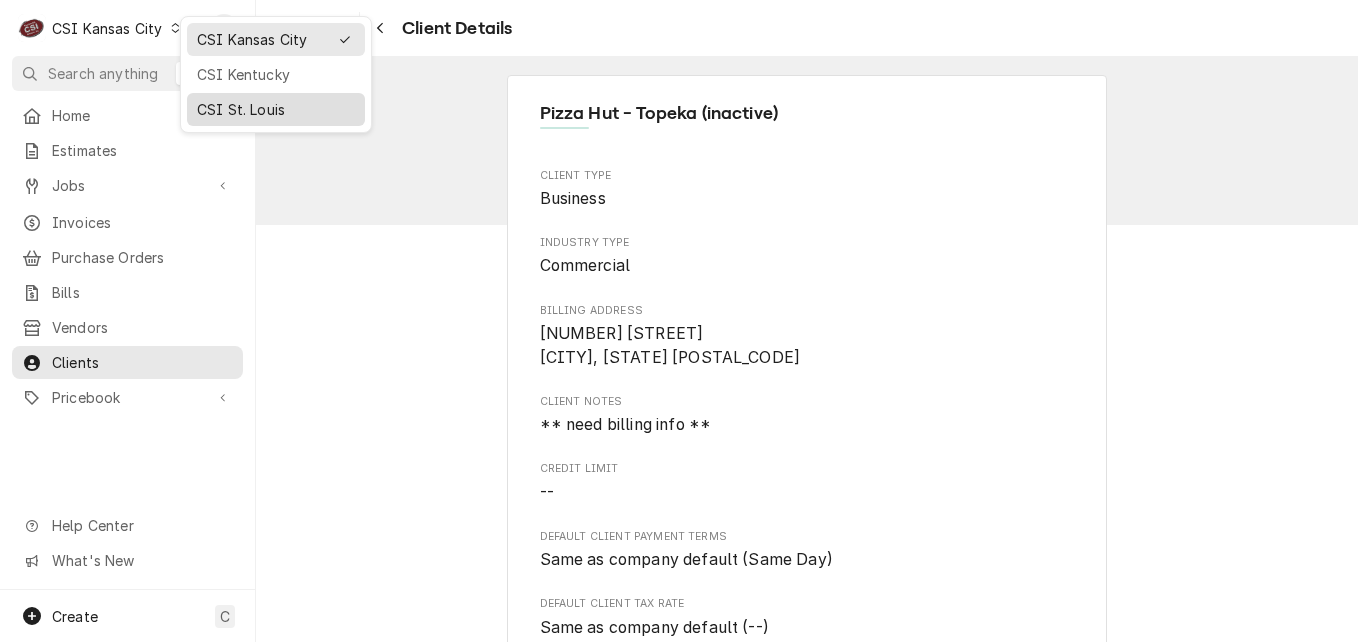 click on "CSI St. Louis" at bounding box center (276, 109) 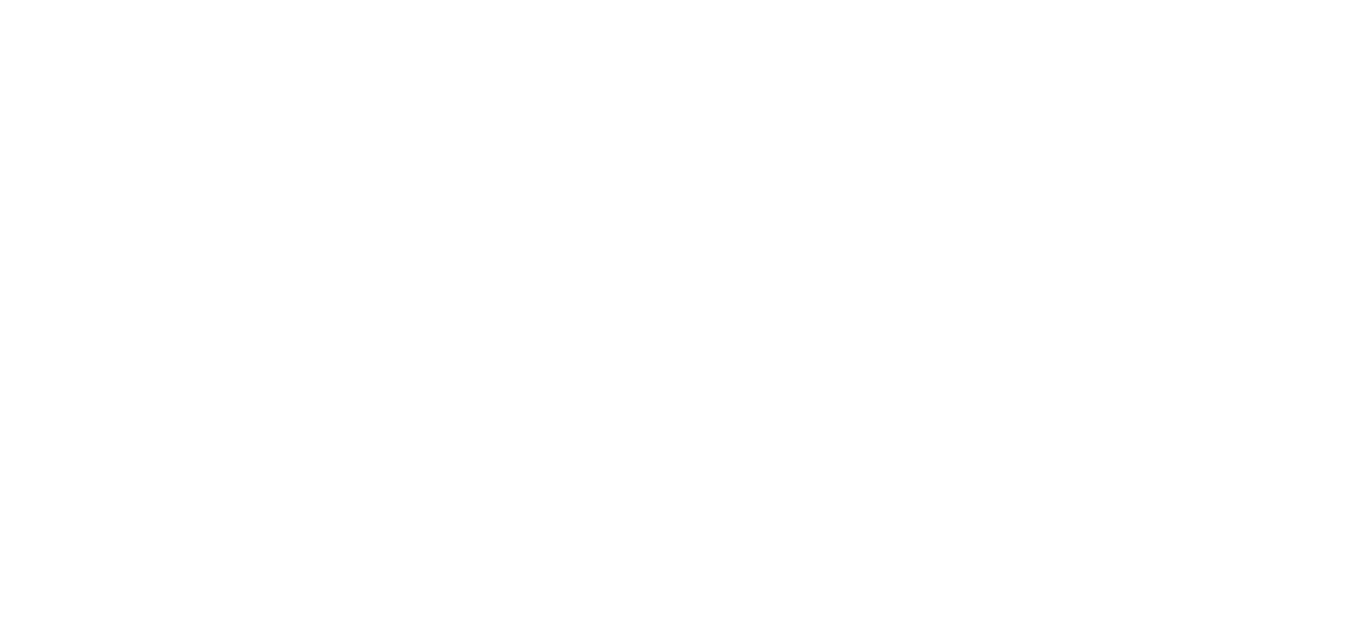 scroll, scrollTop: 0, scrollLeft: 0, axis: both 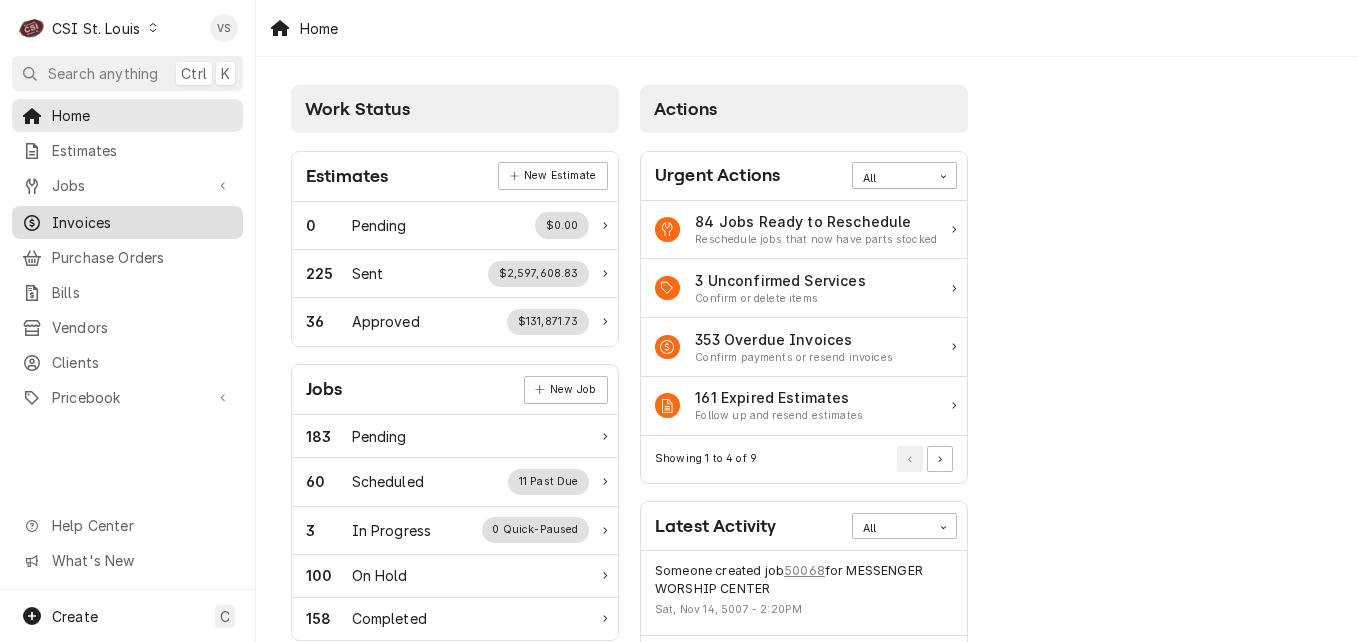 click on "Invoices" at bounding box center (142, 222) 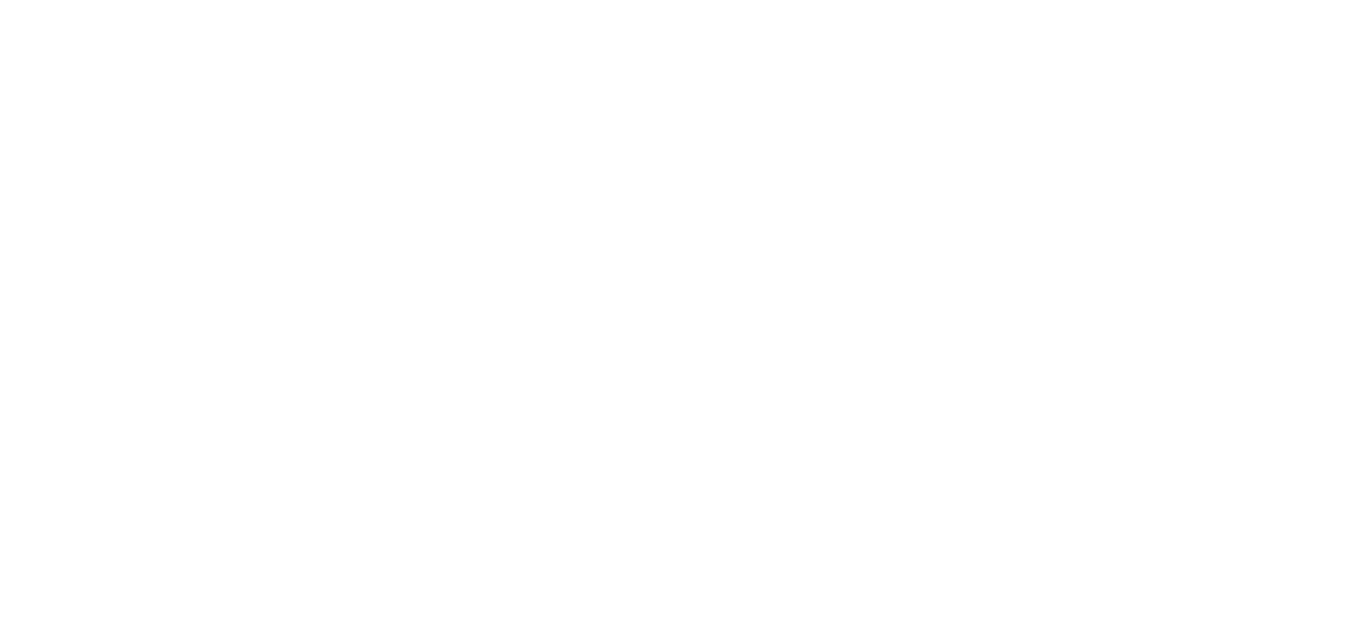 scroll, scrollTop: 0, scrollLeft: 0, axis: both 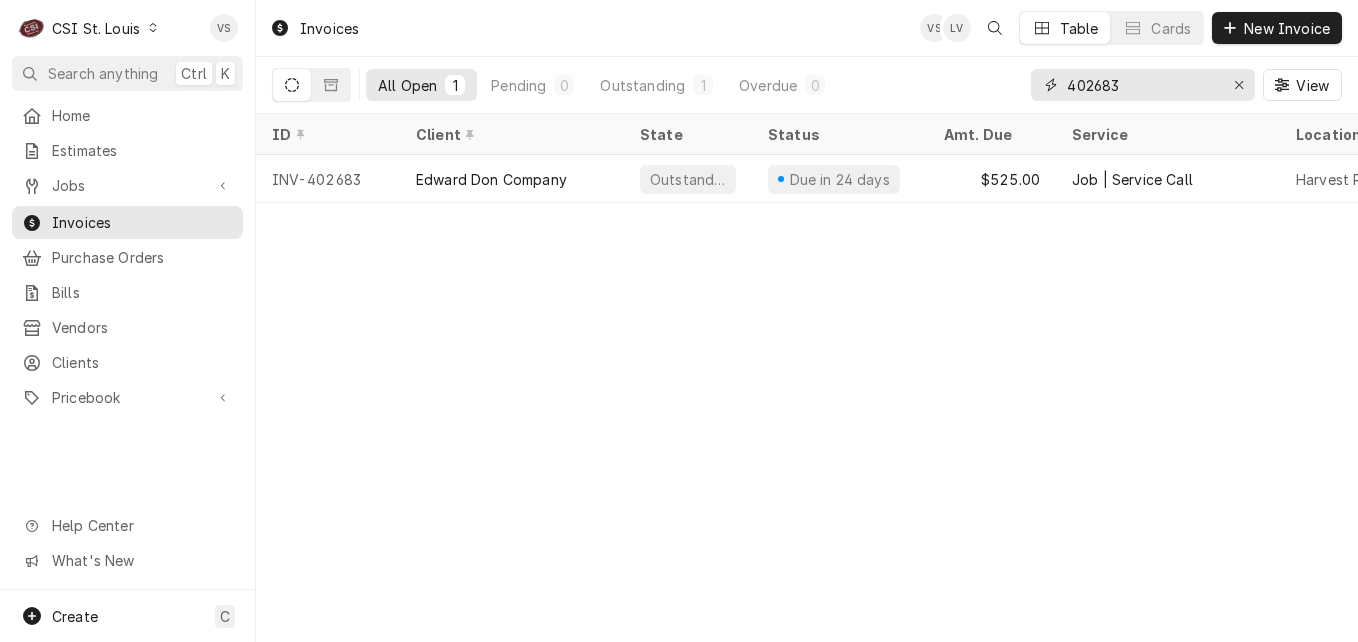 click on "402683" at bounding box center [1142, 85] 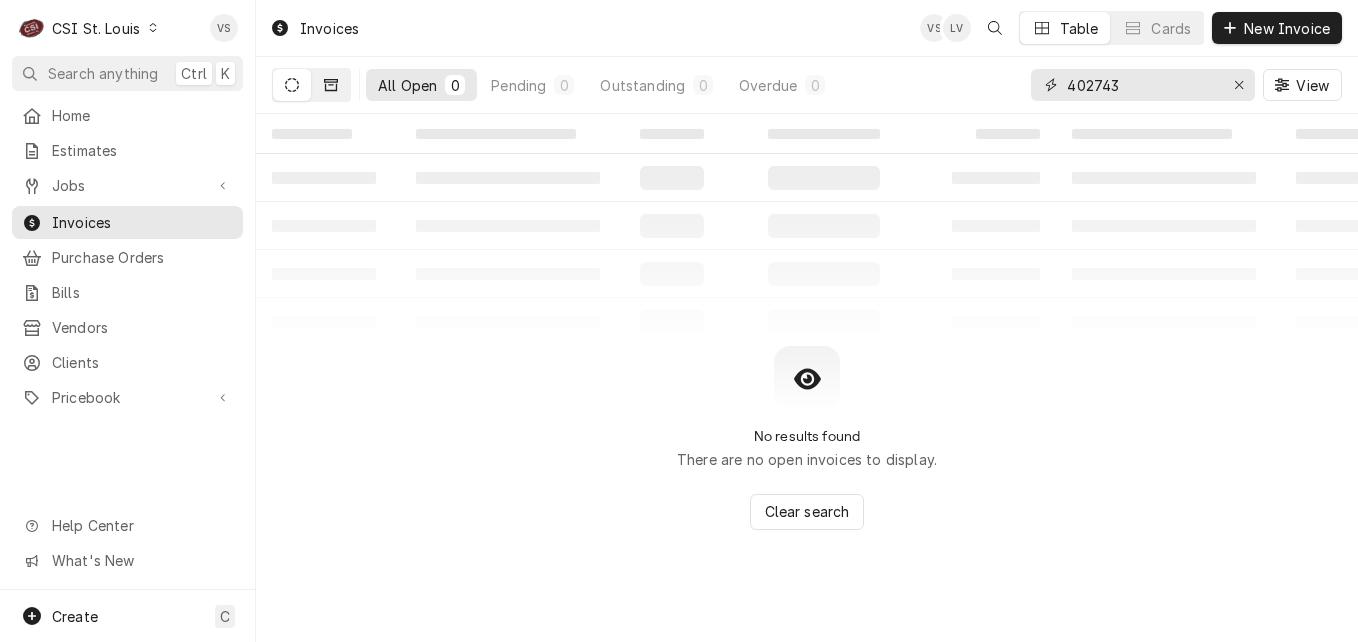 type on "402743" 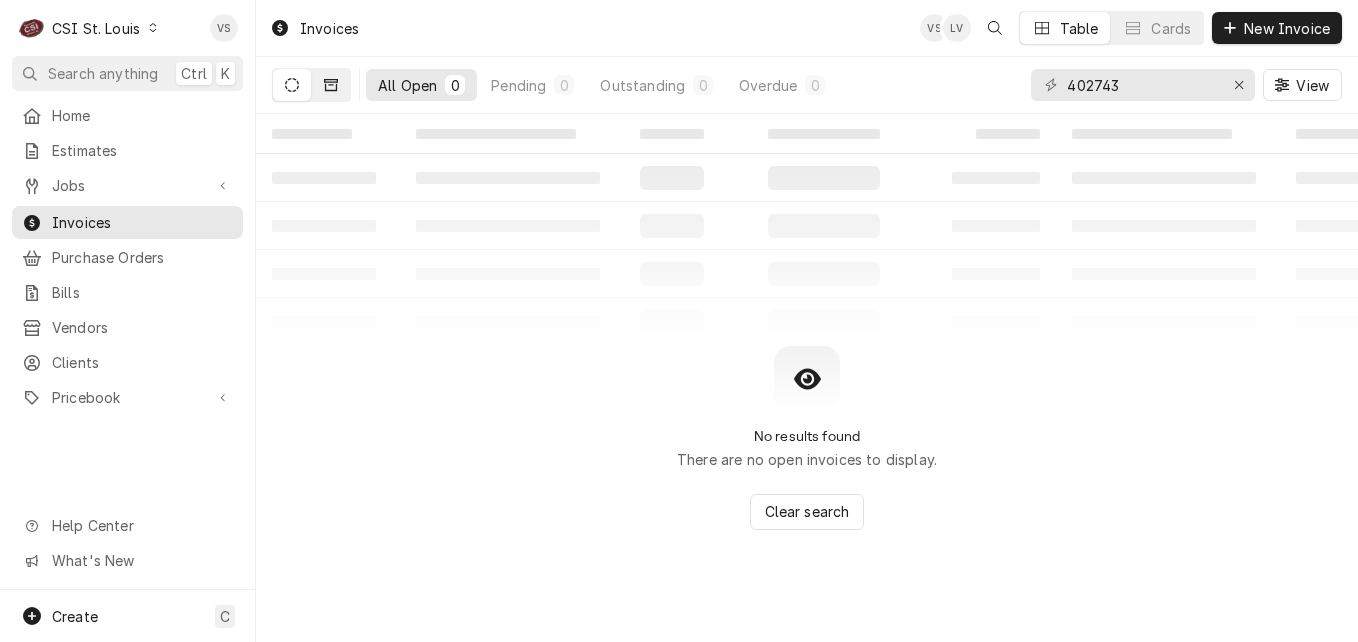 click 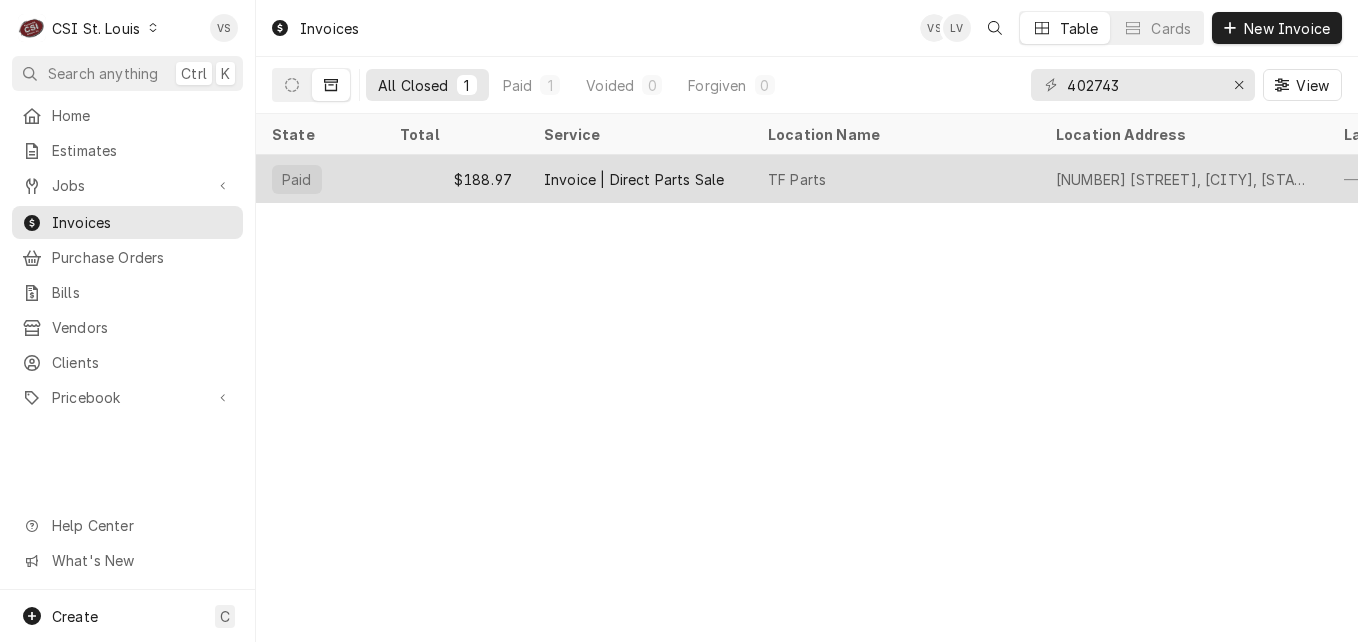 click on "$188.97" at bounding box center [456, 179] 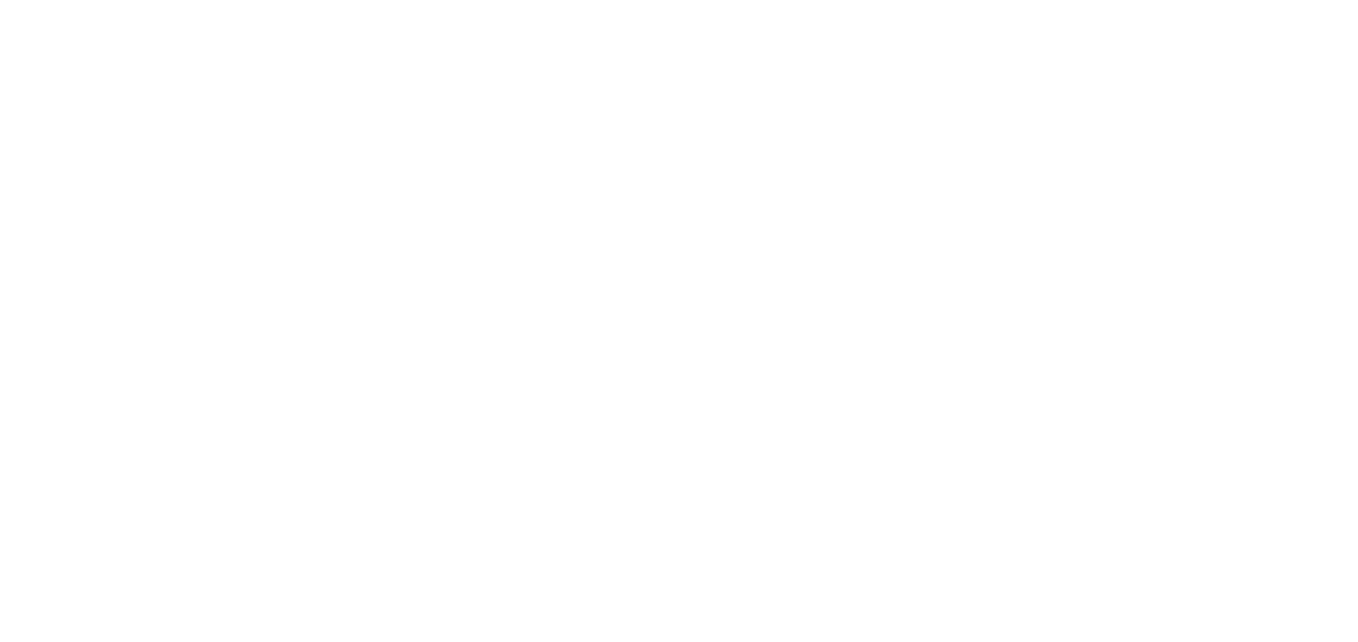 scroll, scrollTop: 0, scrollLeft: 0, axis: both 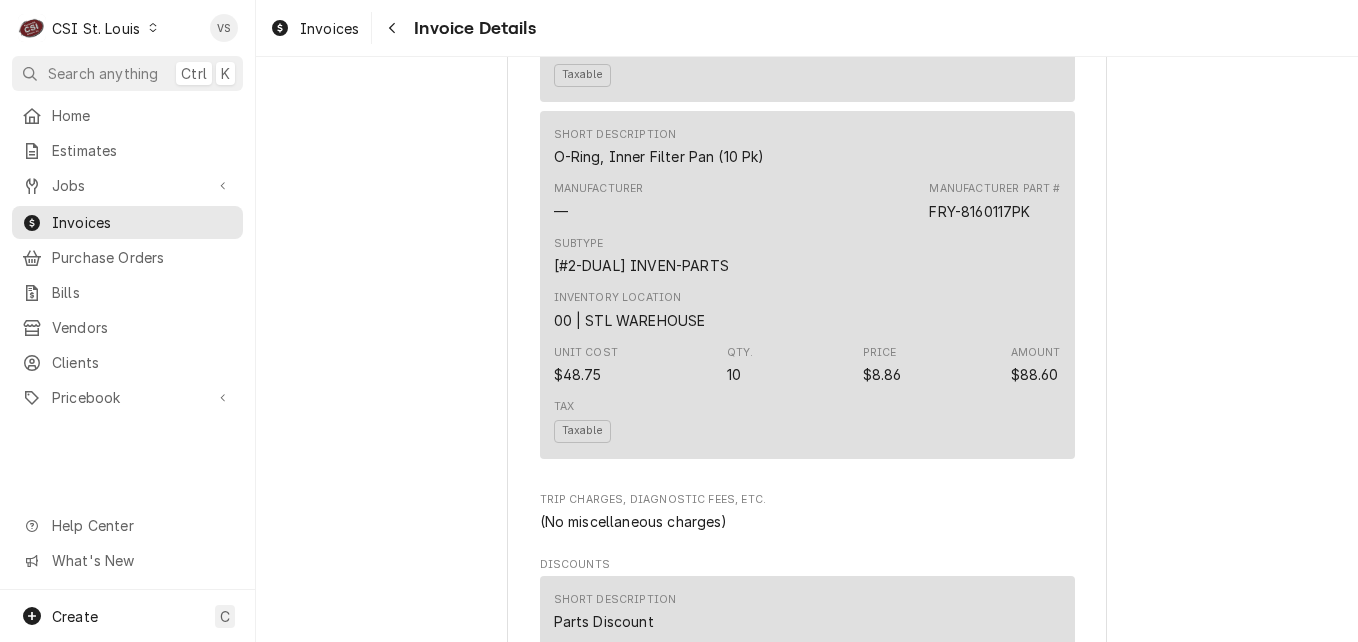 click 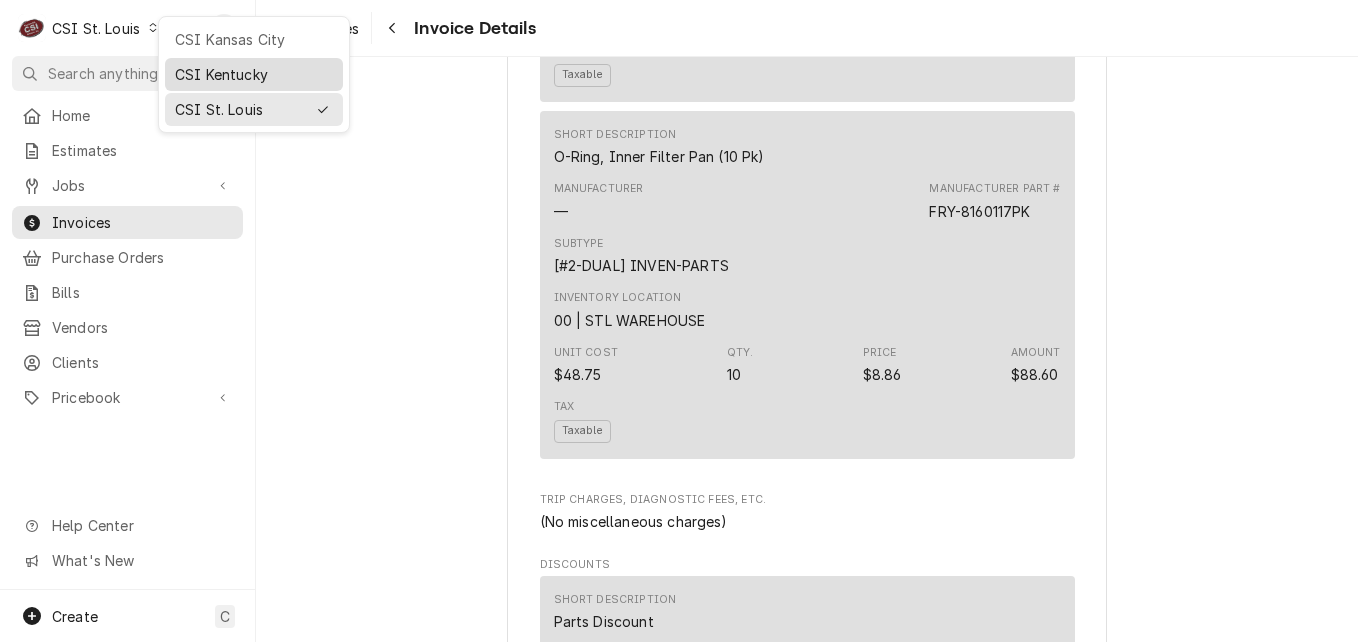 click on "CSI Kentucky" at bounding box center (254, 74) 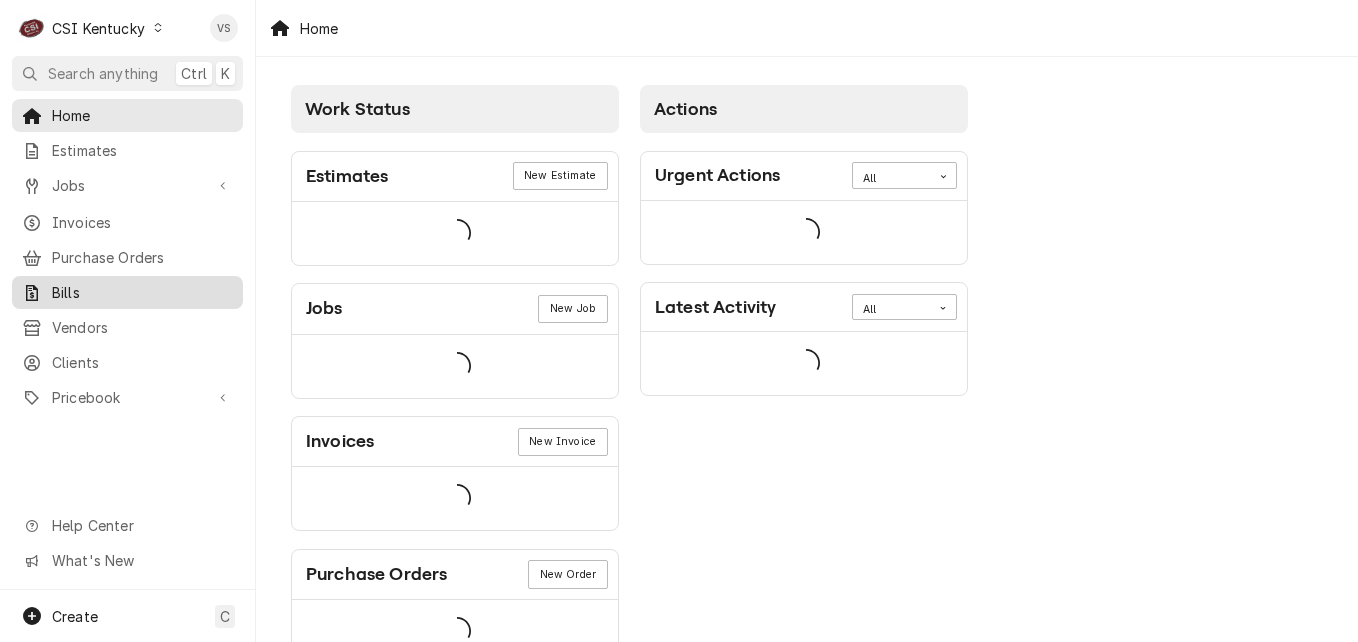 scroll, scrollTop: 0, scrollLeft: 0, axis: both 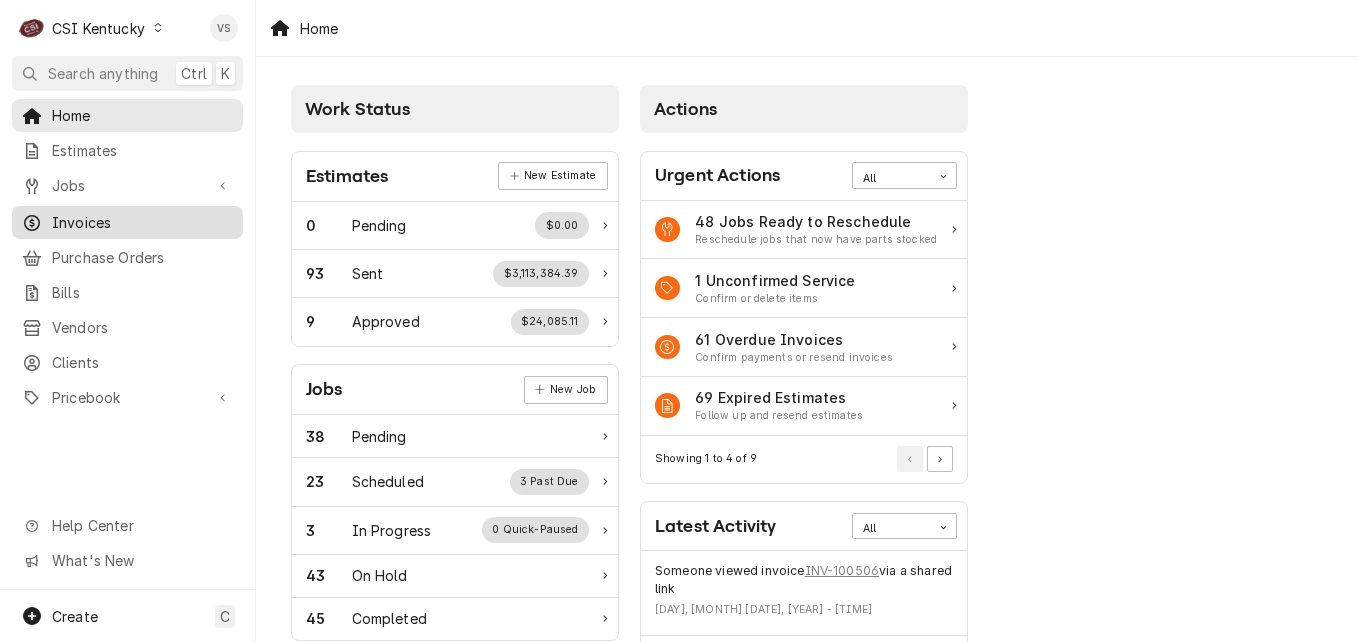 click on "Invoices" at bounding box center (142, 222) 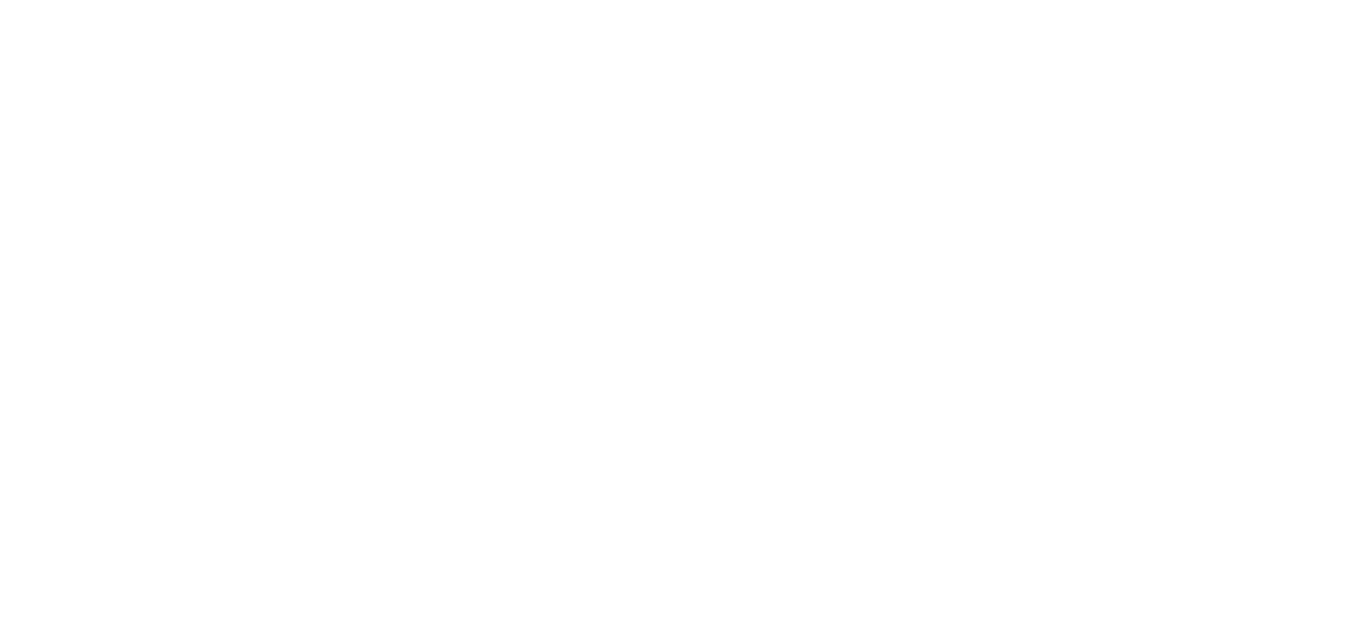 scroll, scrollTop: 0, scrollLeft: 0, axis: both 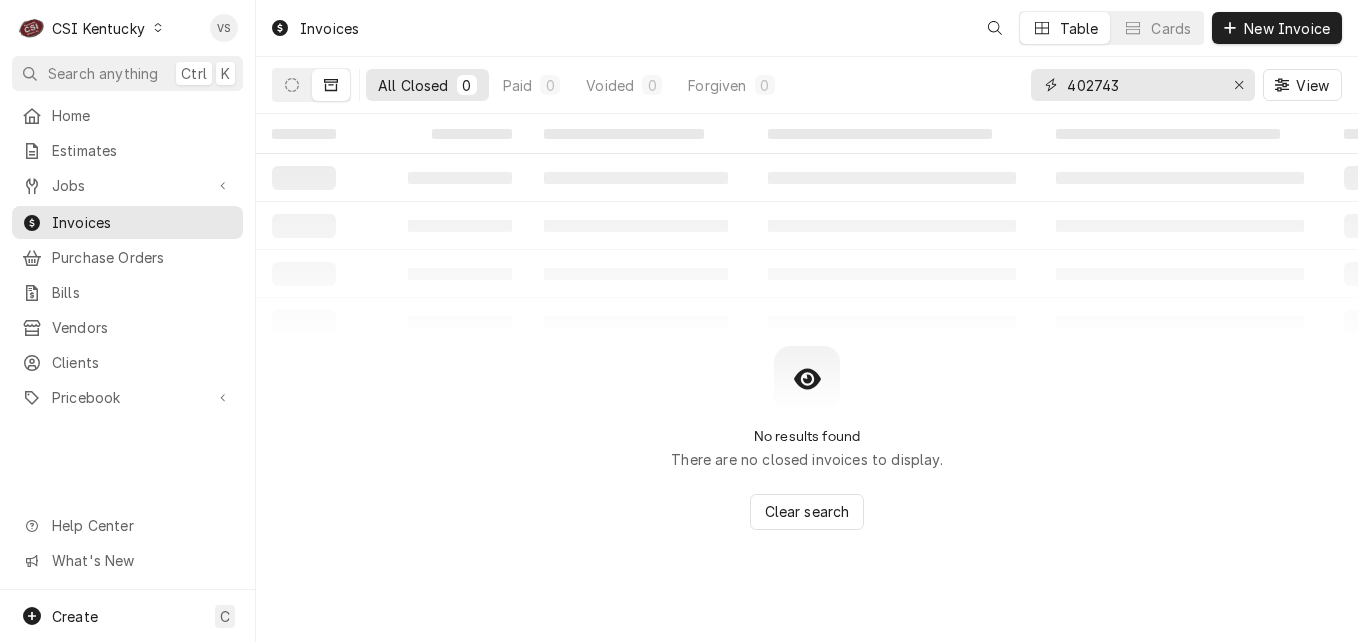 click on "402743" at bounding box center (1142, 85) 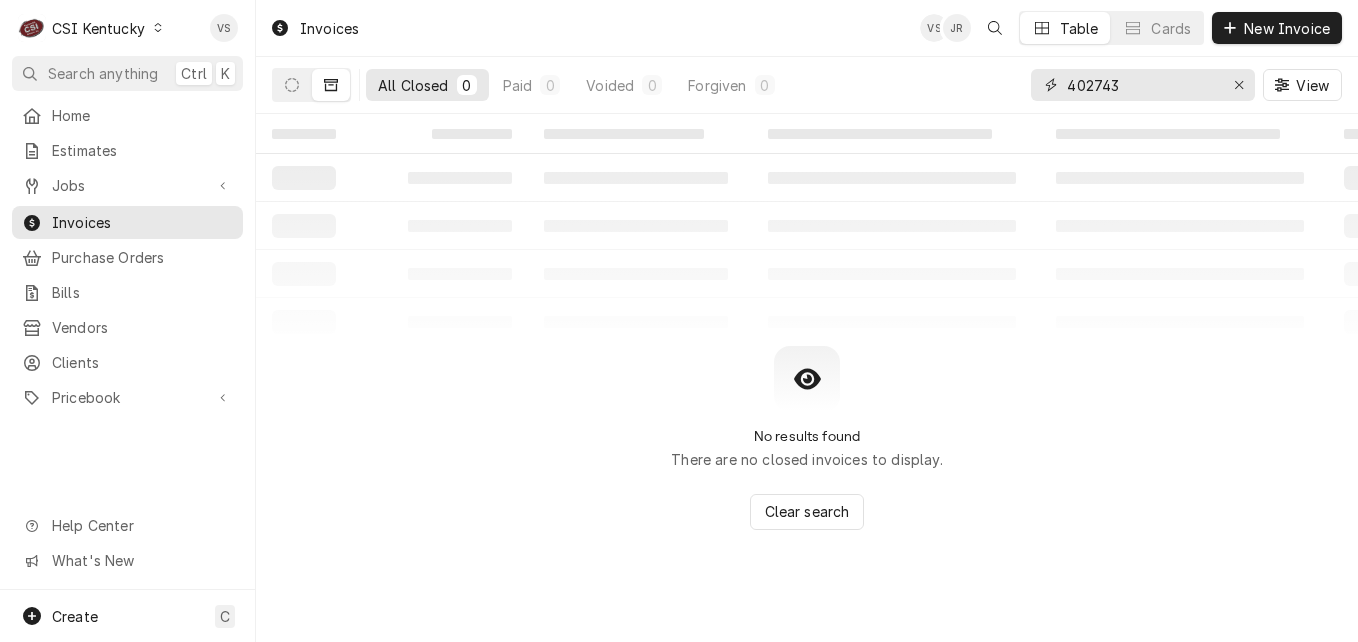 drag, startPoint x: 1124, startPoint y: 85, endPoint x: 1060, endPoint y: 86, distance: 64.00781 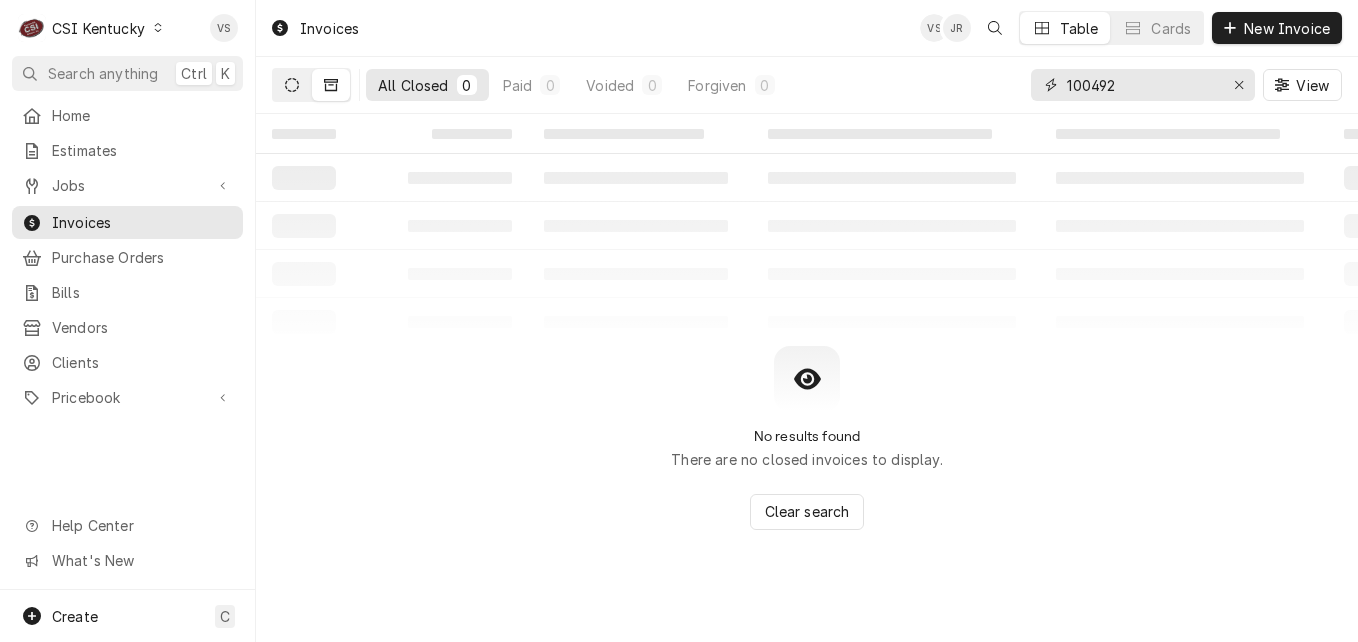 type on "100492" 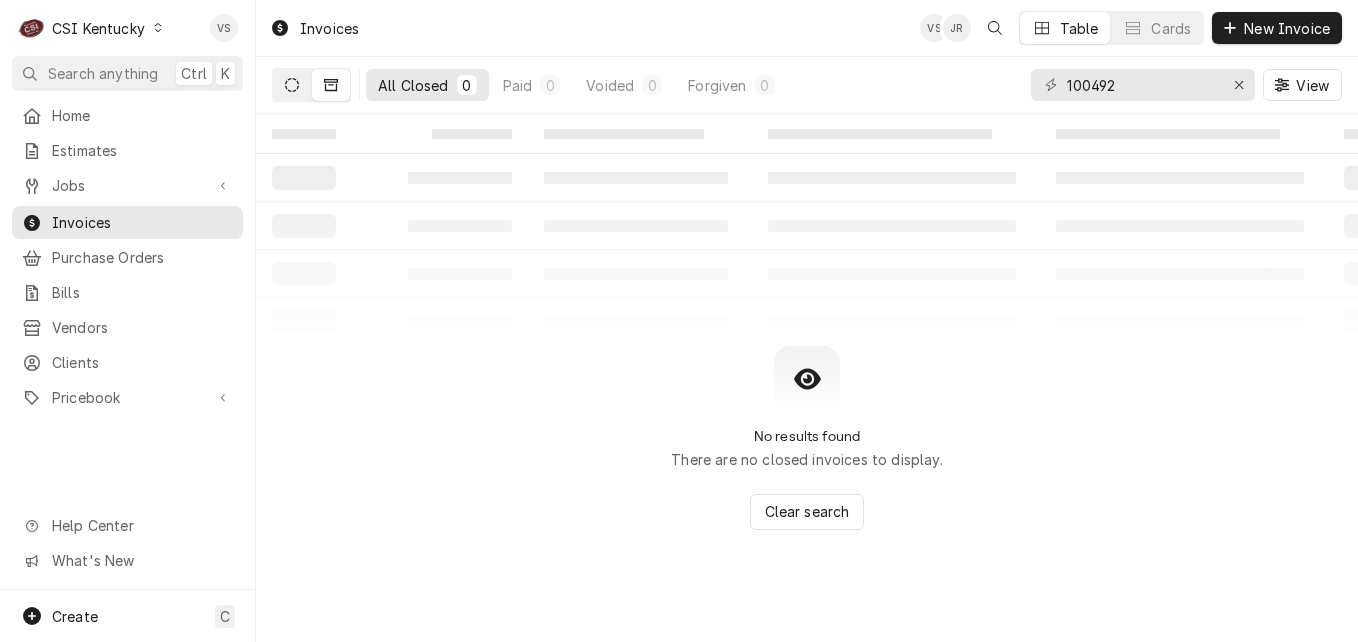 click at bounding box center (292, 85) 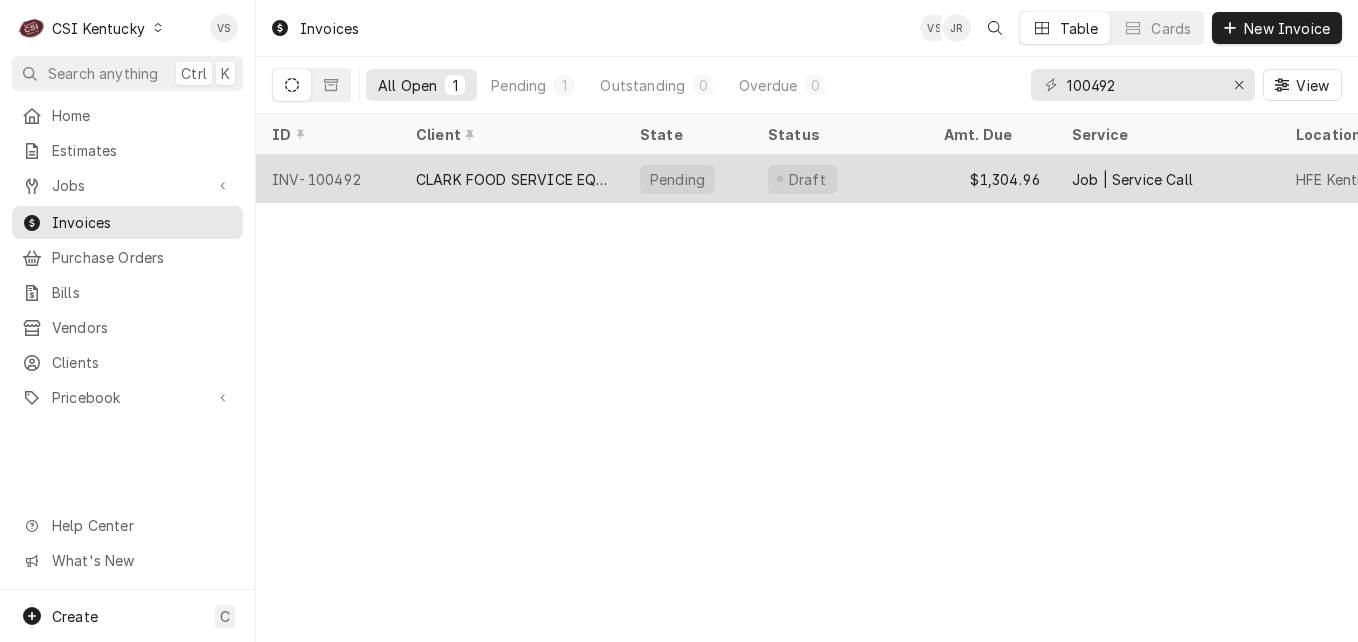 click on "CLARK FOOD SERVICE EQUIPMENT" at bounding box center [512, 179] 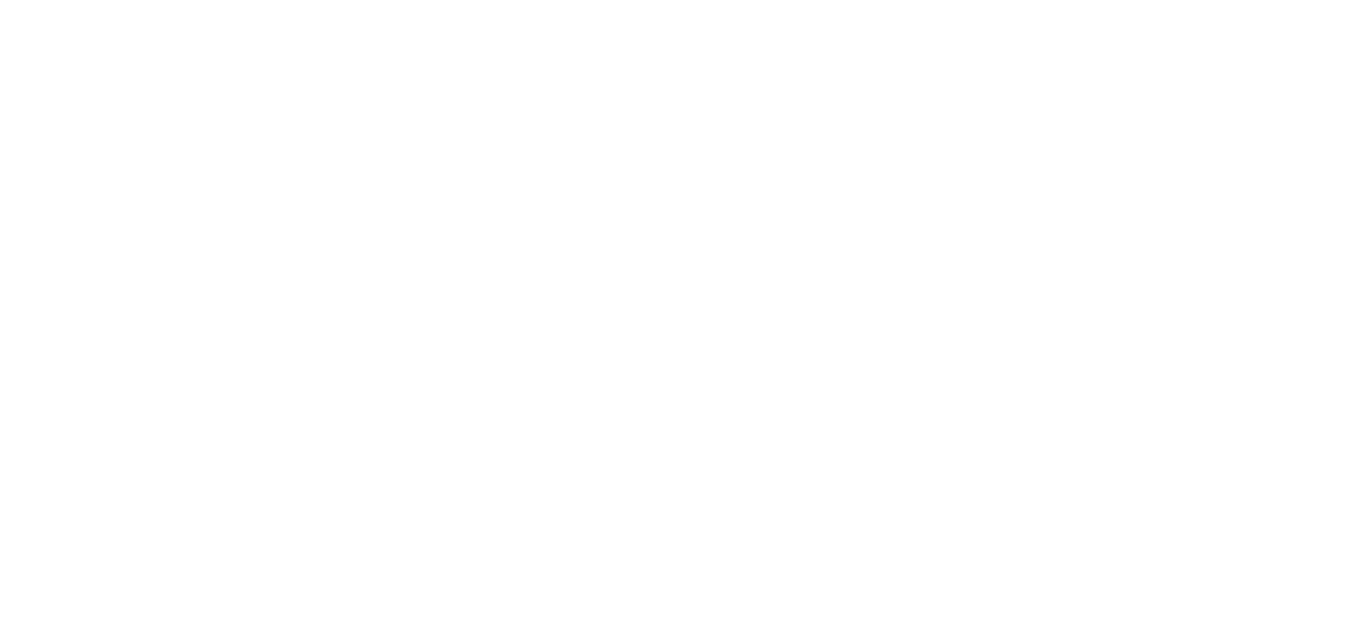 scroll, scrollTop: 0, scrollLeft: 0, axis: both 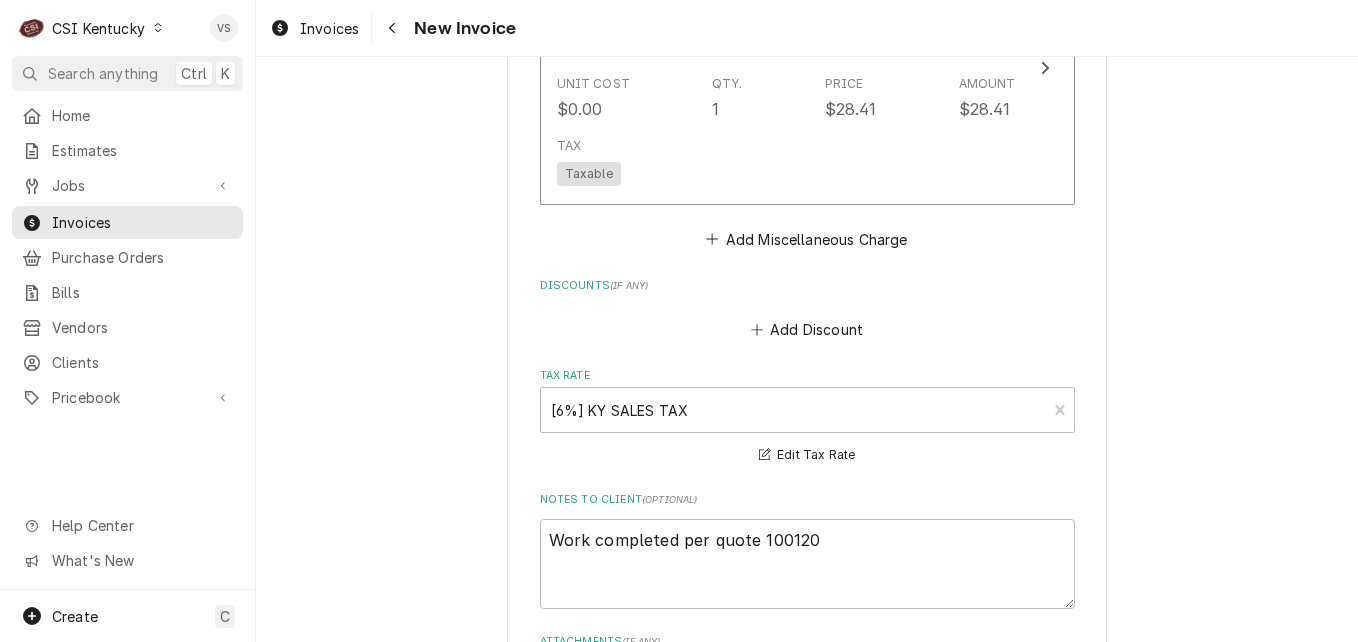 click 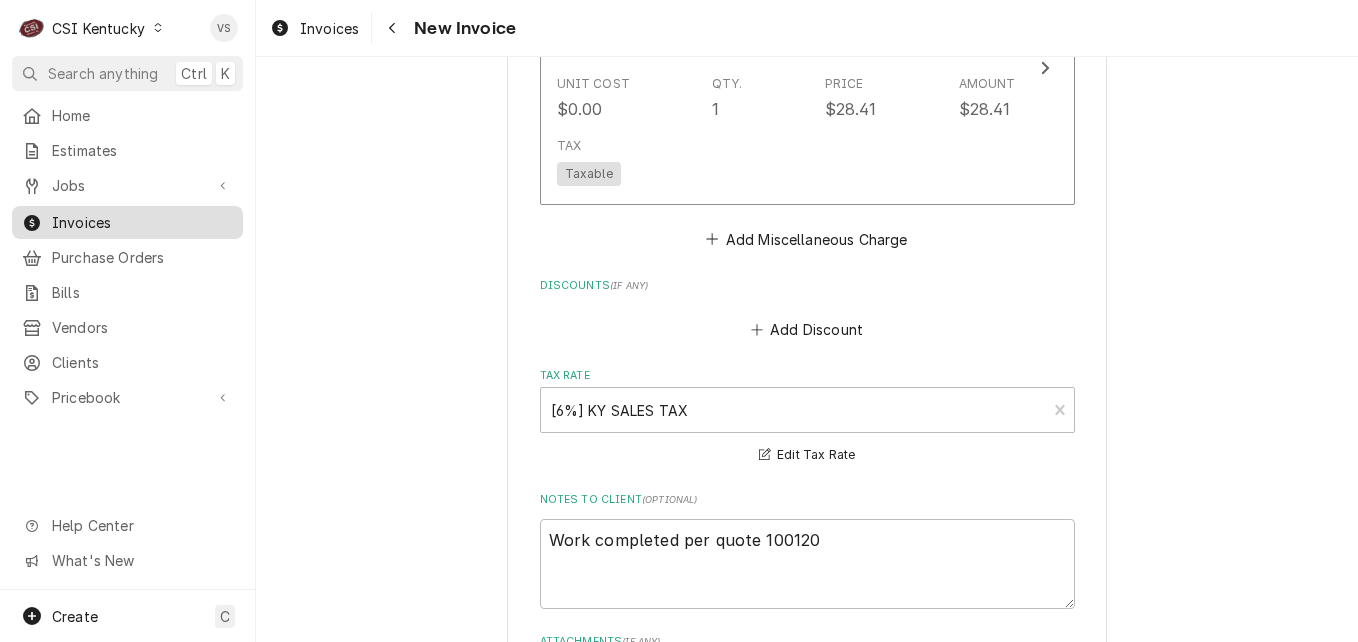 click on "C CSI Kentucky VS Search anything Ctrl K Home Estimates Jobs Jobs Job Series Invoices Purchase Orders Bills Vendors Clients Pricebook Services Parts & Materials Miscellaneous Discounts Tax Rates Help Center What's New Create C Invoices   New Invoice Please provide the following information to create your invoice: Client Details Client CLARK FOOD SERVICE EQUIPMENT Service Location HFE Kentucky Kingdom Smokehouse & Marketplace / 937 Phillips Ln, Louisville, KY 40209 Basic Details Created From Job Uninvoiced Job | Service Call Notes From Technician Bryant
1115-1130-1230
Jeff
1115-1130-1230 Service Type Job | Service Call ¹ Service Type 🛠️ Labels  ( optional ) Add Labels... Billing Address Same as service location Recipient, Attention To, etc.  ( if different ) CLARK FOOD SERVICE EQUIPMENT Street Address Apartment, Suite, etc. City State/Province Postal Code Issue Date 2025-07-31 Terms Choose payment terms... Same Day Net 7 Net 14 Net 21 Net 30 Net 45 Net 60 Net 90 Due Date Qty. )" at bounding box center (679, 321) 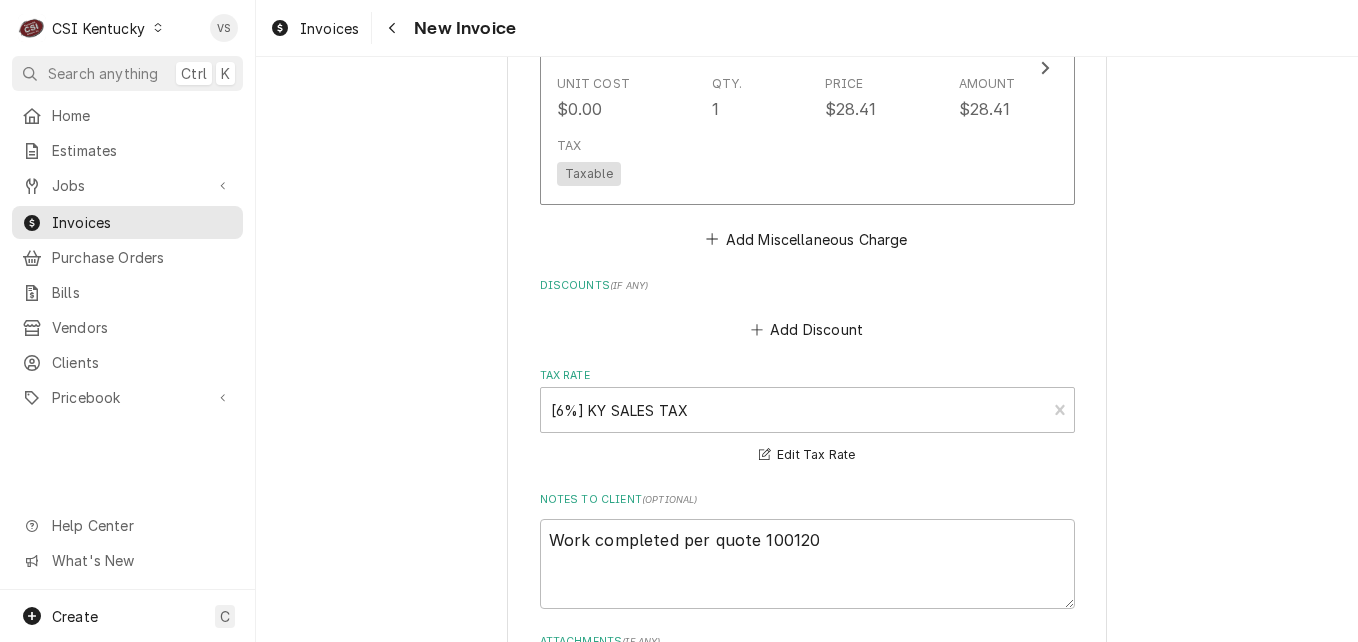 click 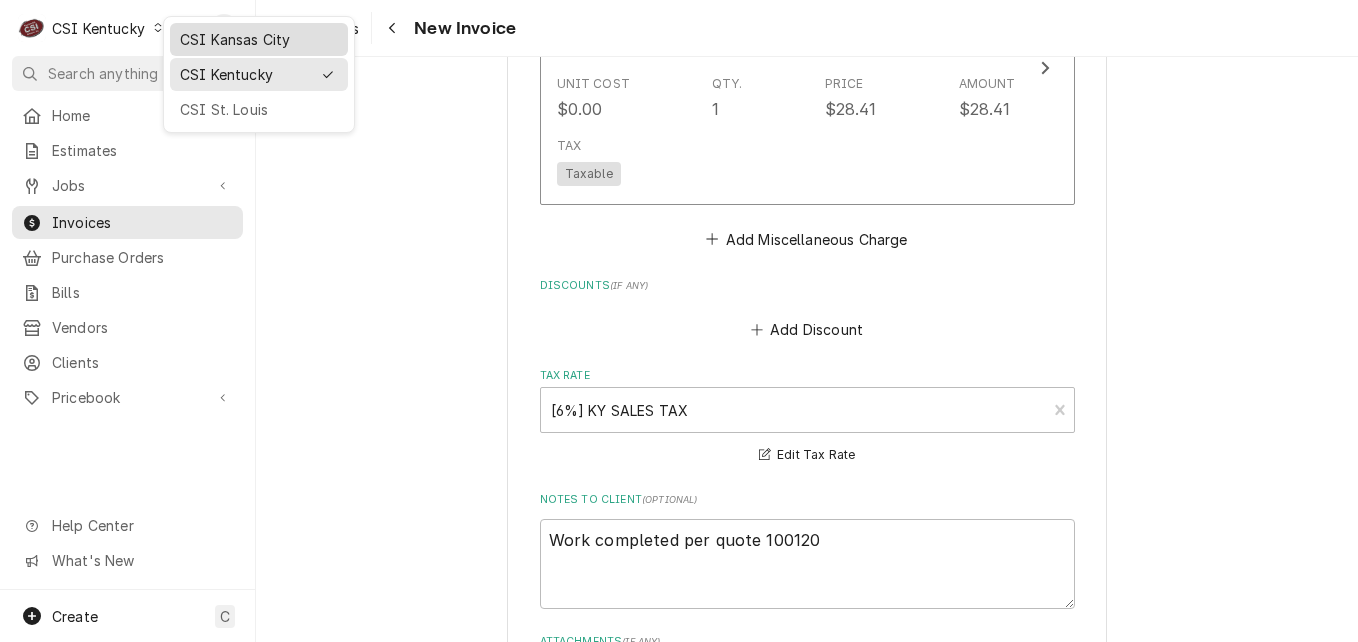 click on "CSI Kansas City" at bounding box center [259, 39] 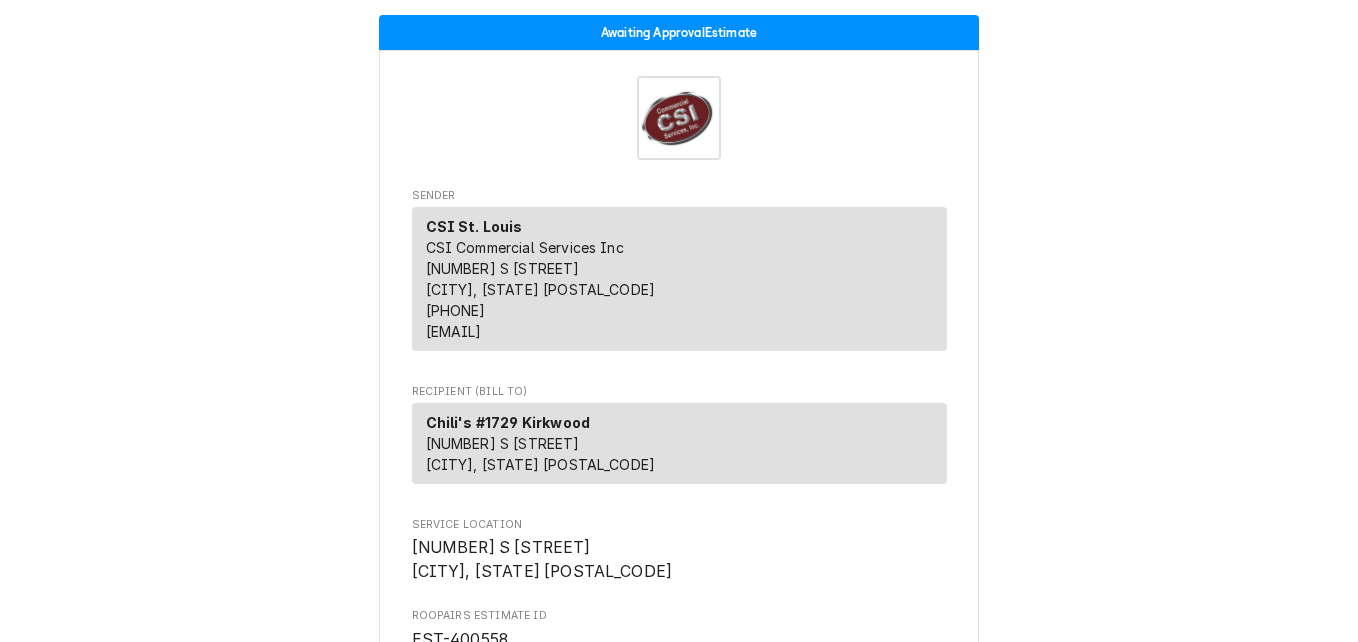 scroll, scrollTop: 0, scrollLeft: 0, axis: both 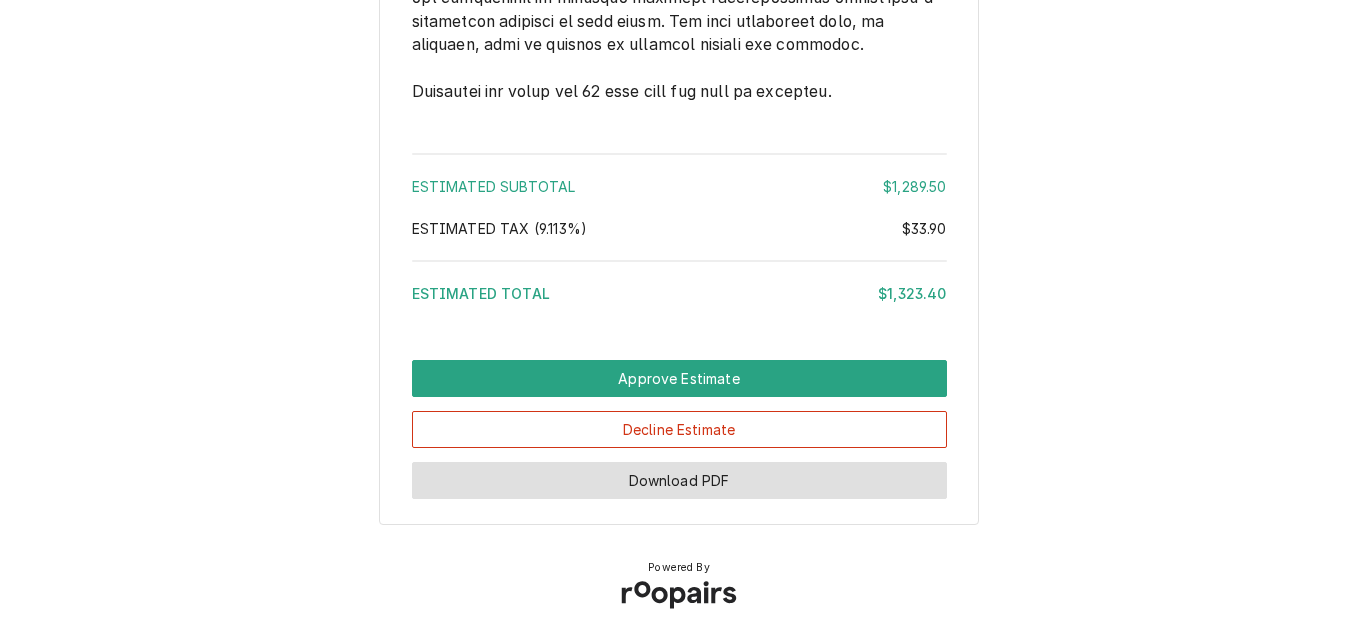 click on "Download PDF" at bounding box center (679, 480) 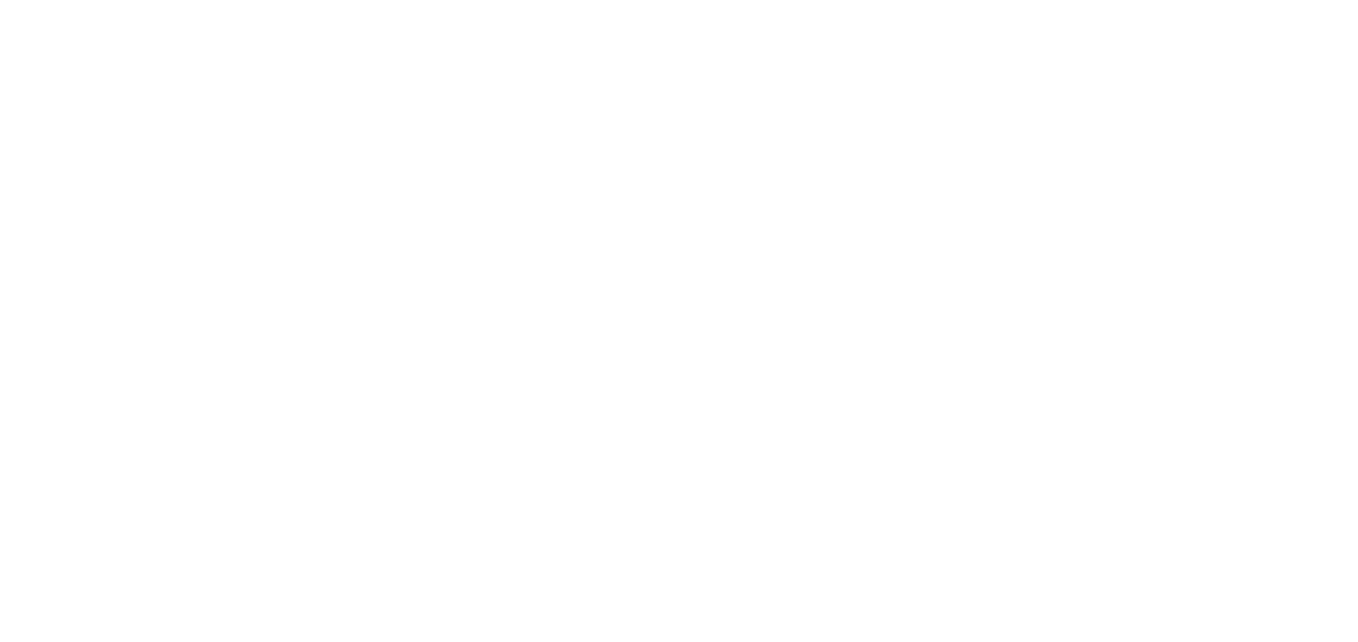 scroll, scrollTop: 0, scrollLeft: 0, axis: both 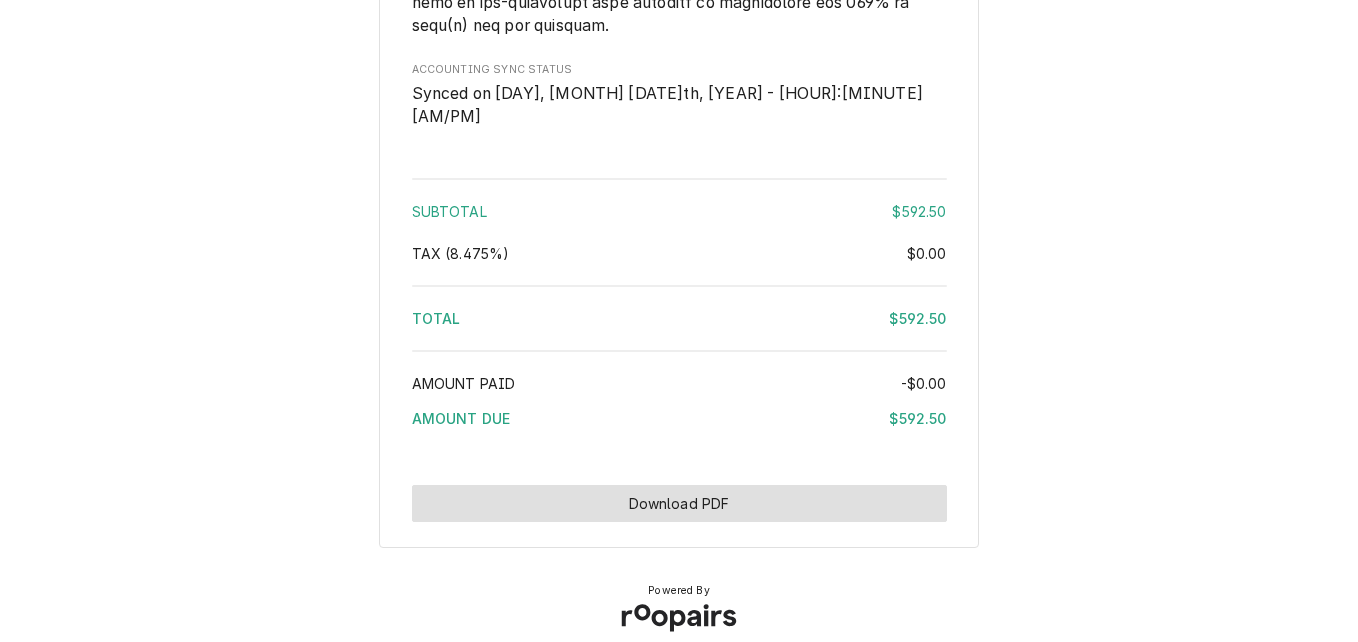 click on "Download PDF" at bounding box center (679, 503) 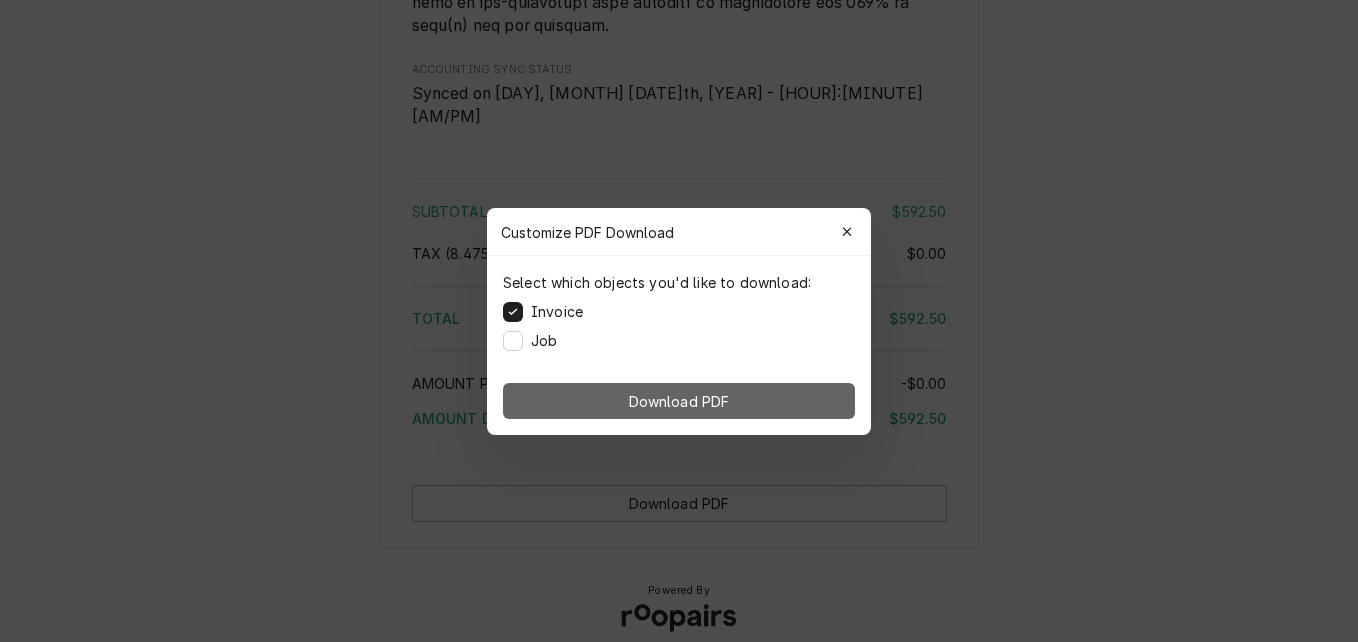 click on "Download PDF" at bounding box center (679, 401) 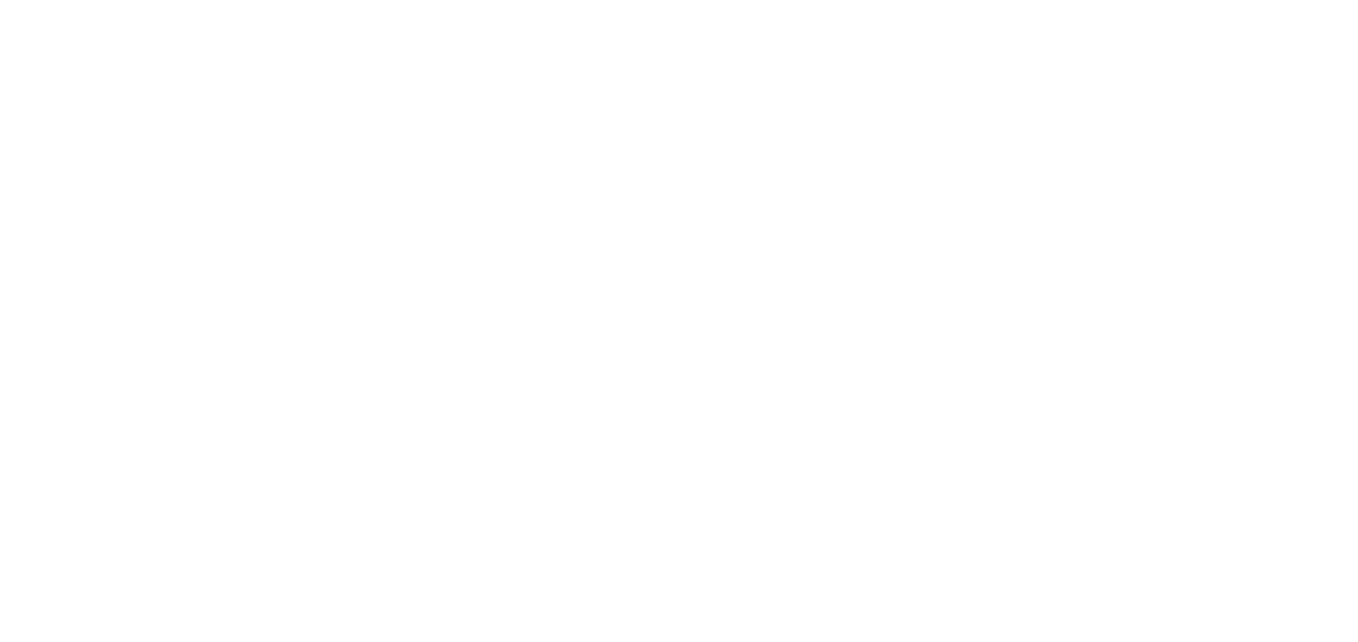scroll, scrollTop: 0, scrollLeft: 0, axis: both 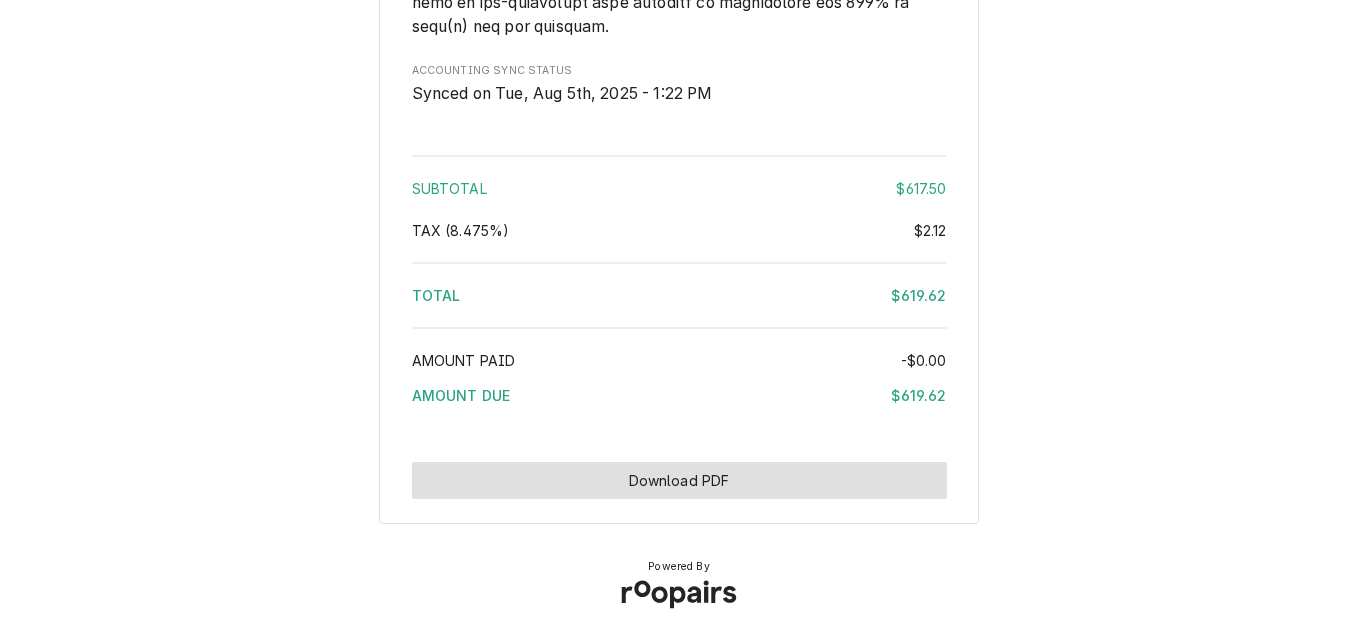 click on "Download PDF" at bounding box center [679, 480] 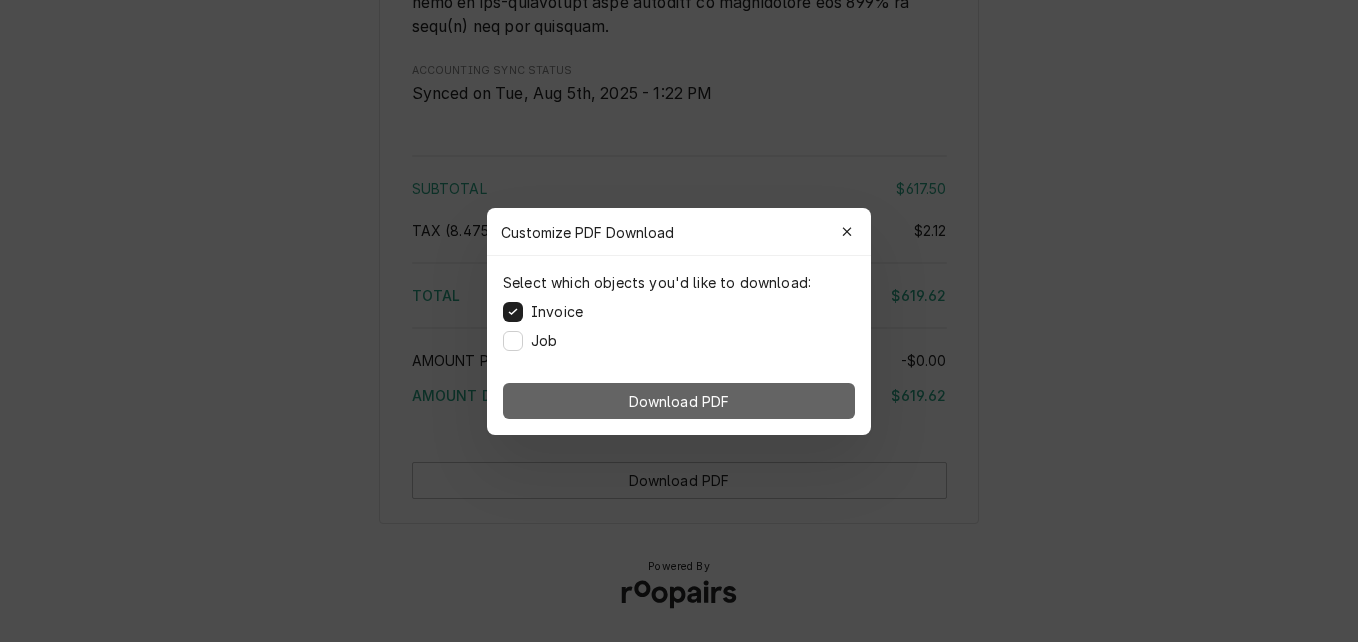 click on "Download PDF" at bounding box center [679, 401] 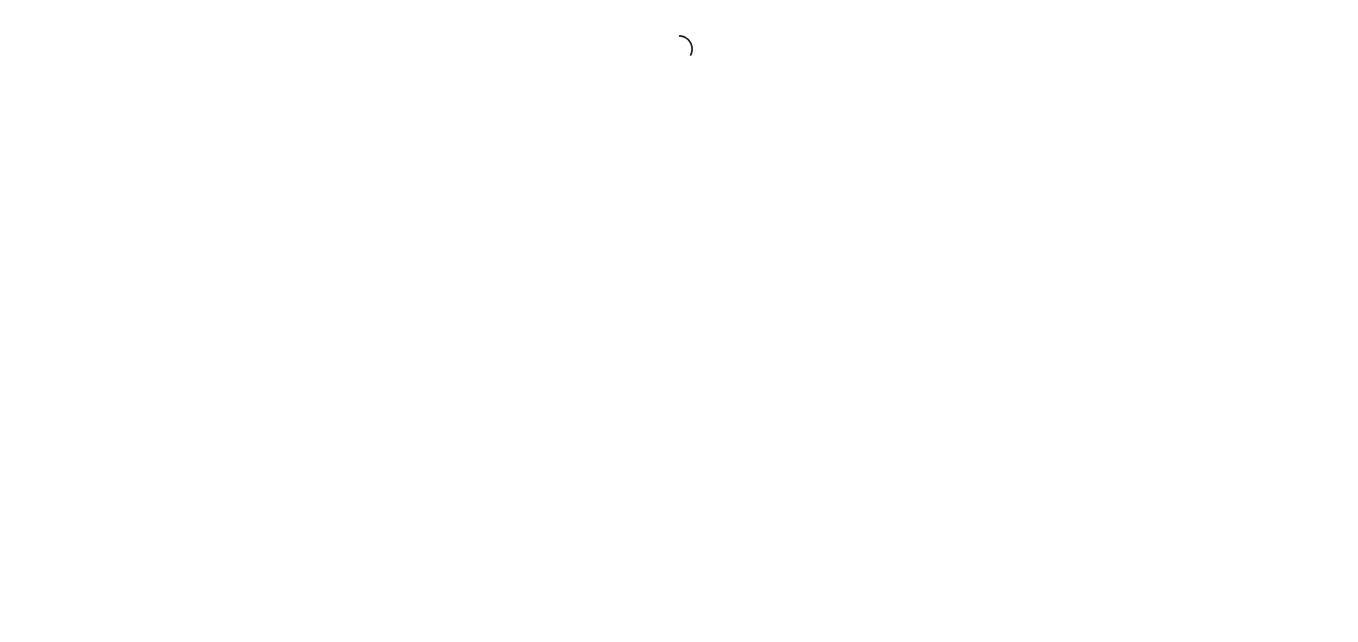 scroll, scrollTop: 0, scrollLeft: 0, axis: both 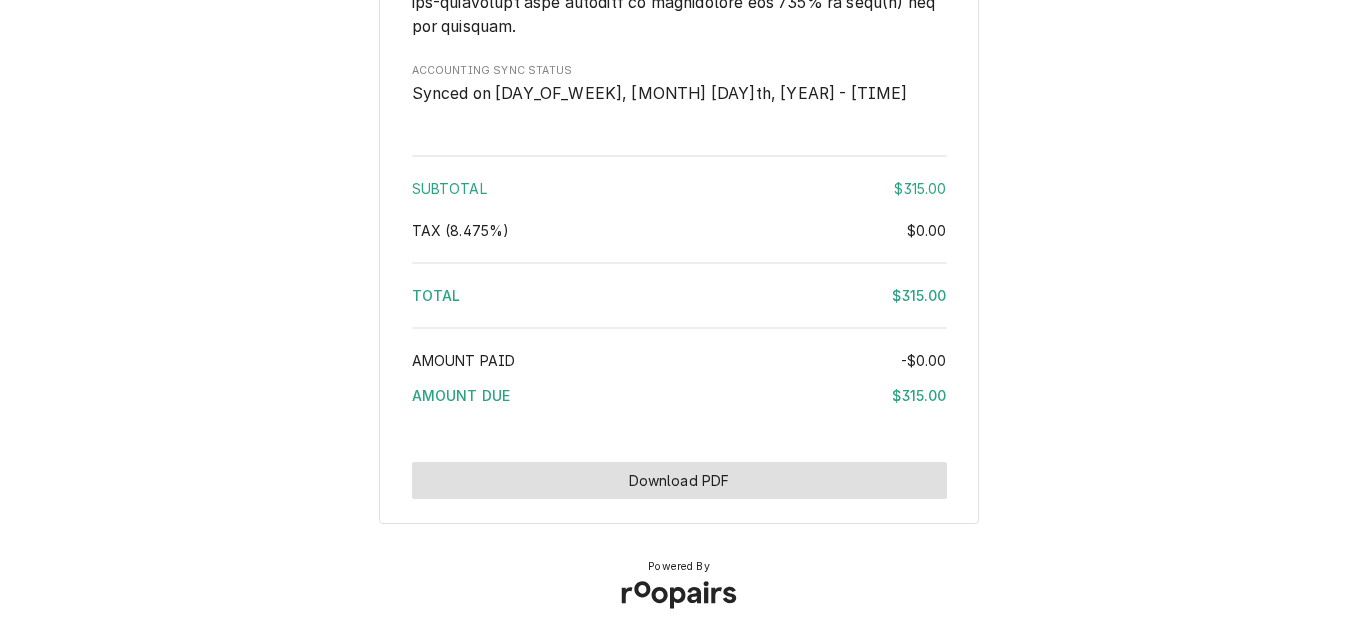 click on "Download PDF" at bounding box center (679, 480) 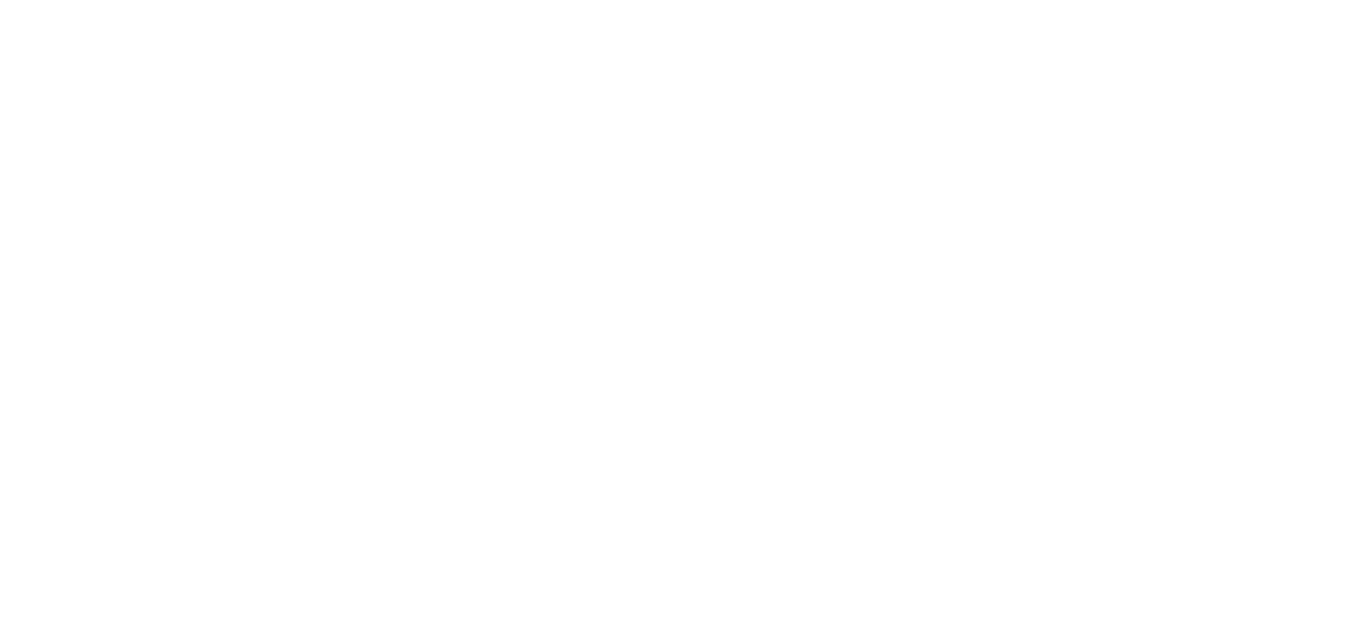 scroll, scrollTop: 0, scrollLeft: 0, axis: both 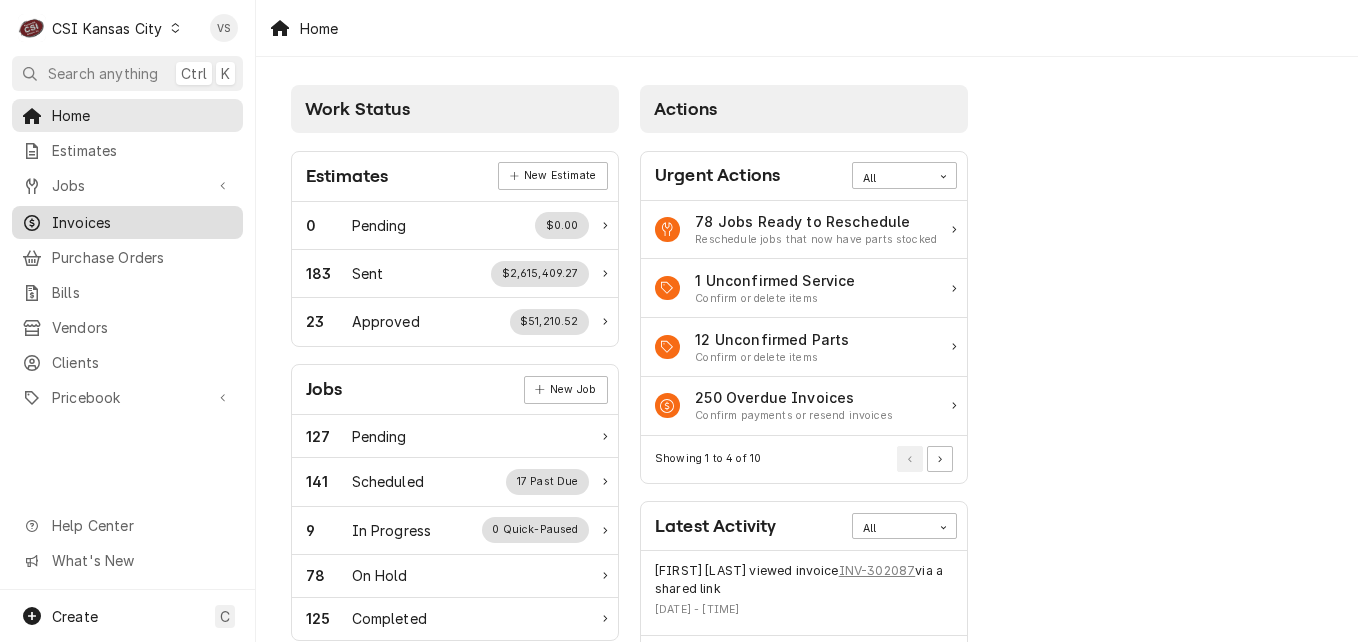 click on "Invoices" at bounding box center [142, 222] 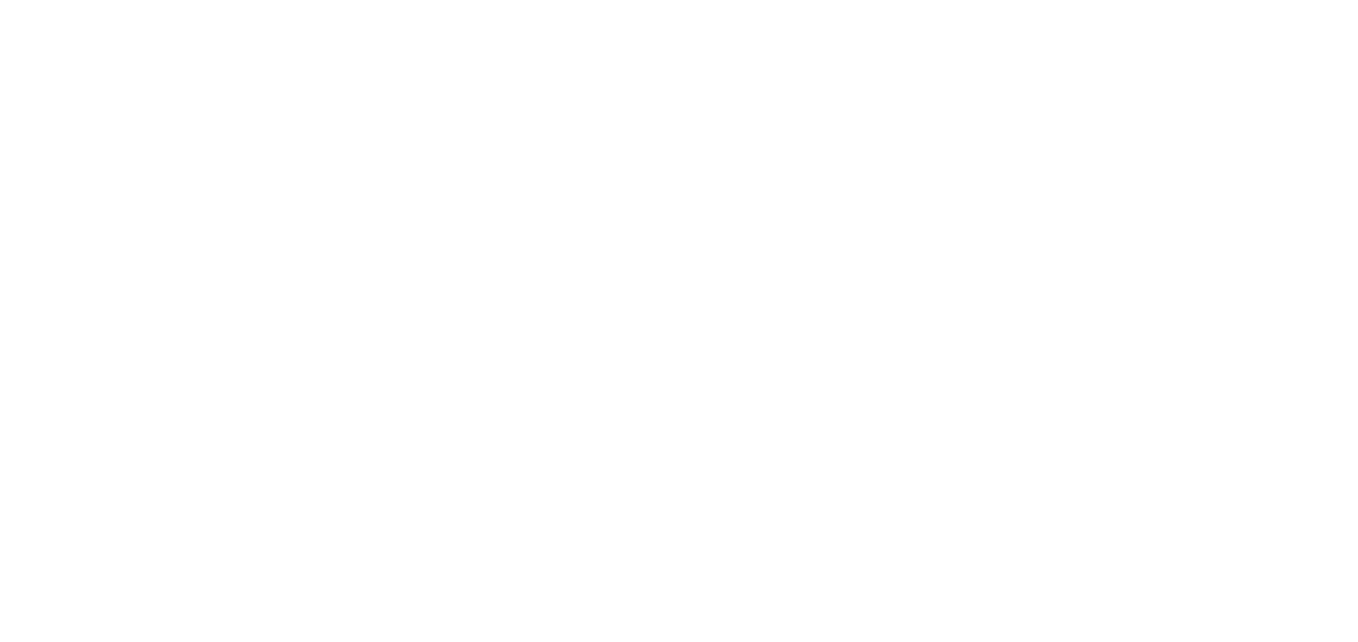 scroll, scrollTop: 0, scrollLeft: 0, axis: both 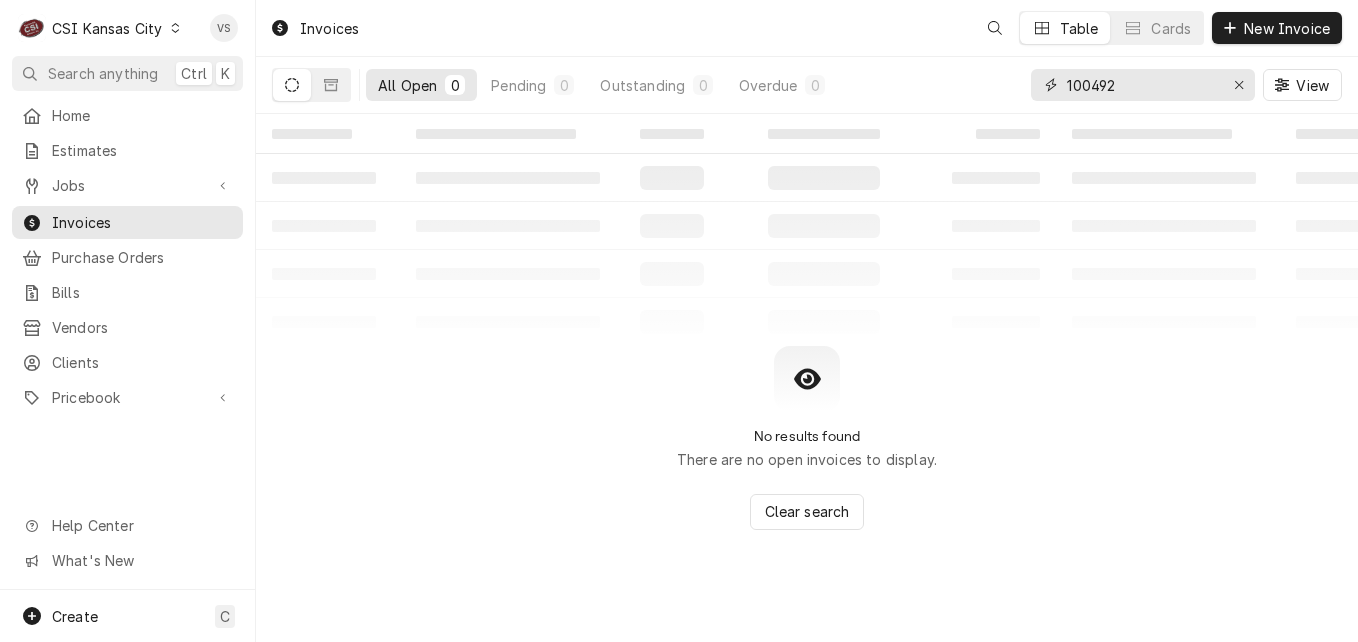 click on "All Open 0 Pending 0 Outstanding 0 Overdue 0 100492 View" at bounding box center [807, 85] 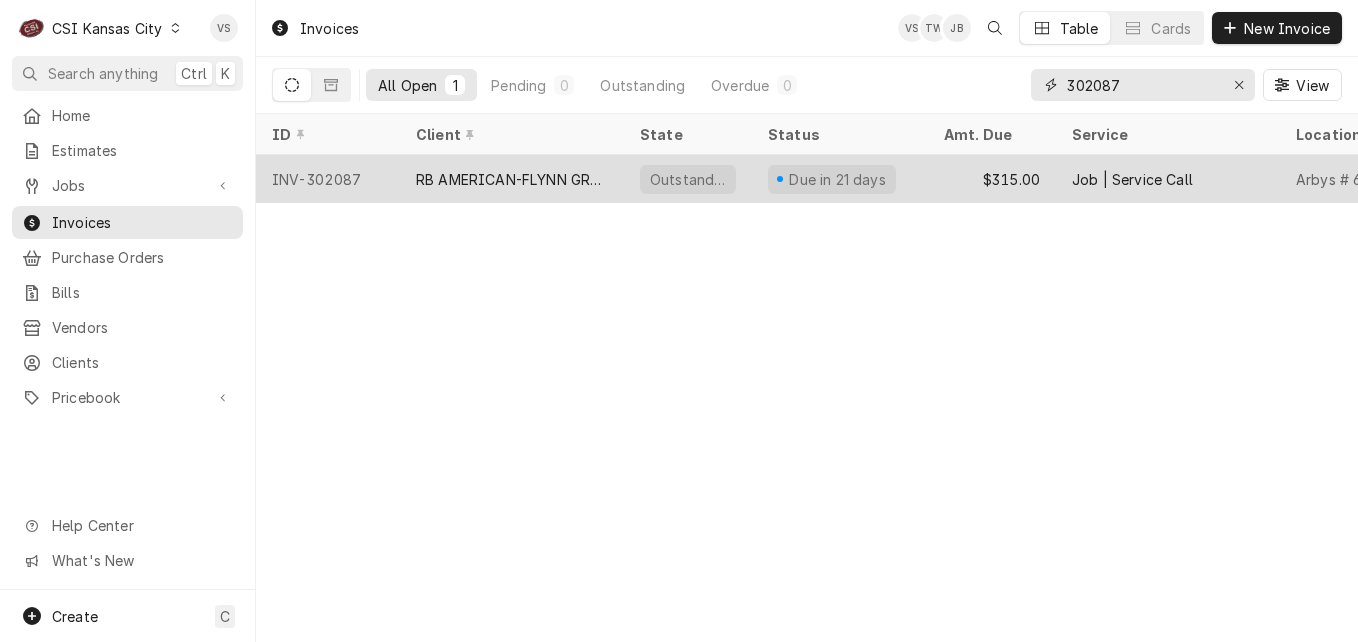 type on "302087" 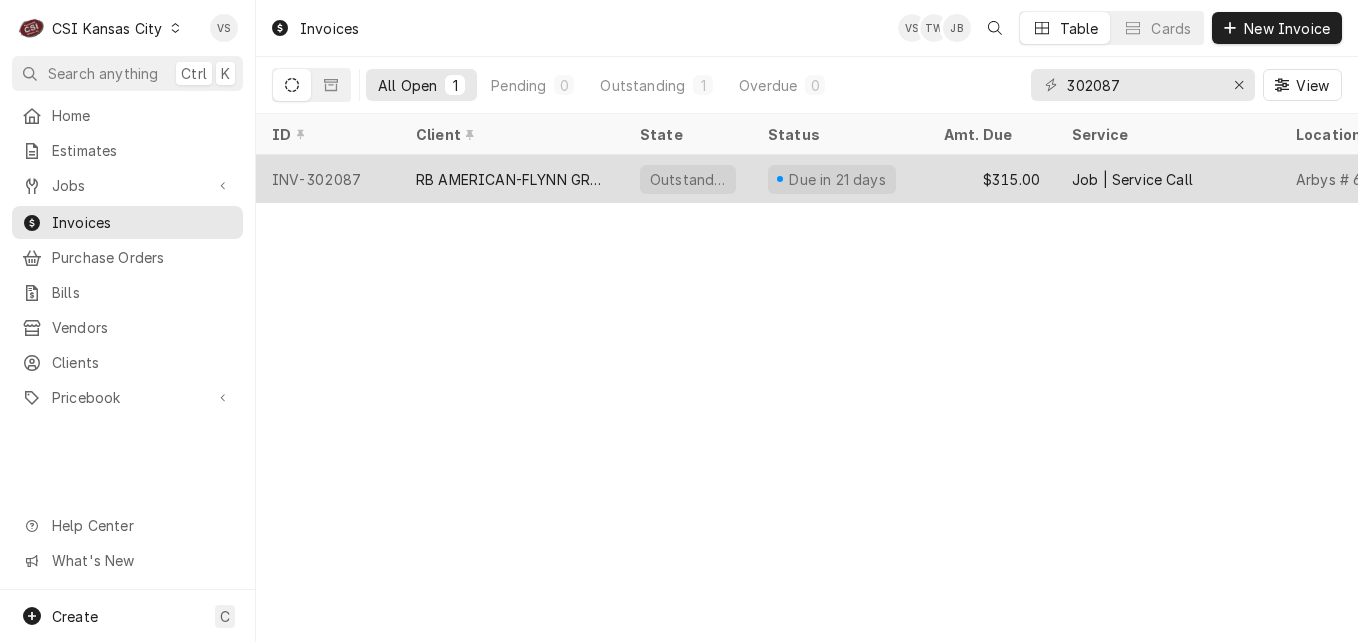 click on "RB AMERICAN-FLYNN GROUP" at bounding box center (512, 179) 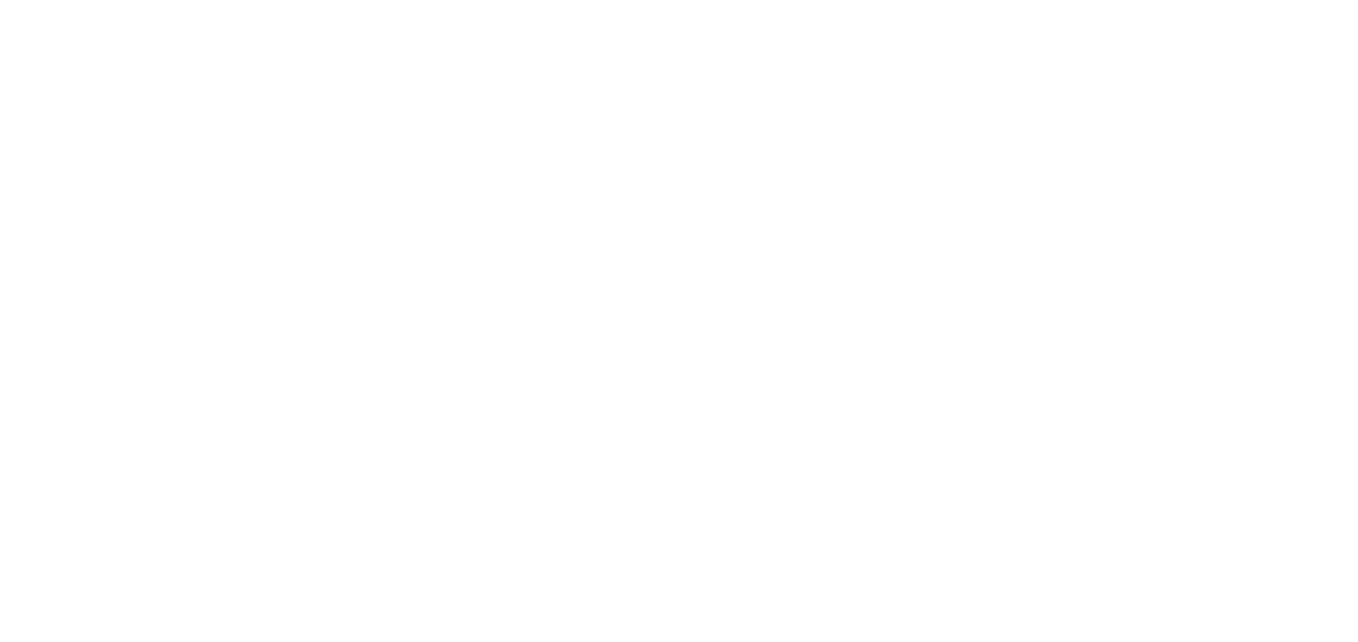 scroll, scrollTop: 0, scrollLeft: 0, axis: both 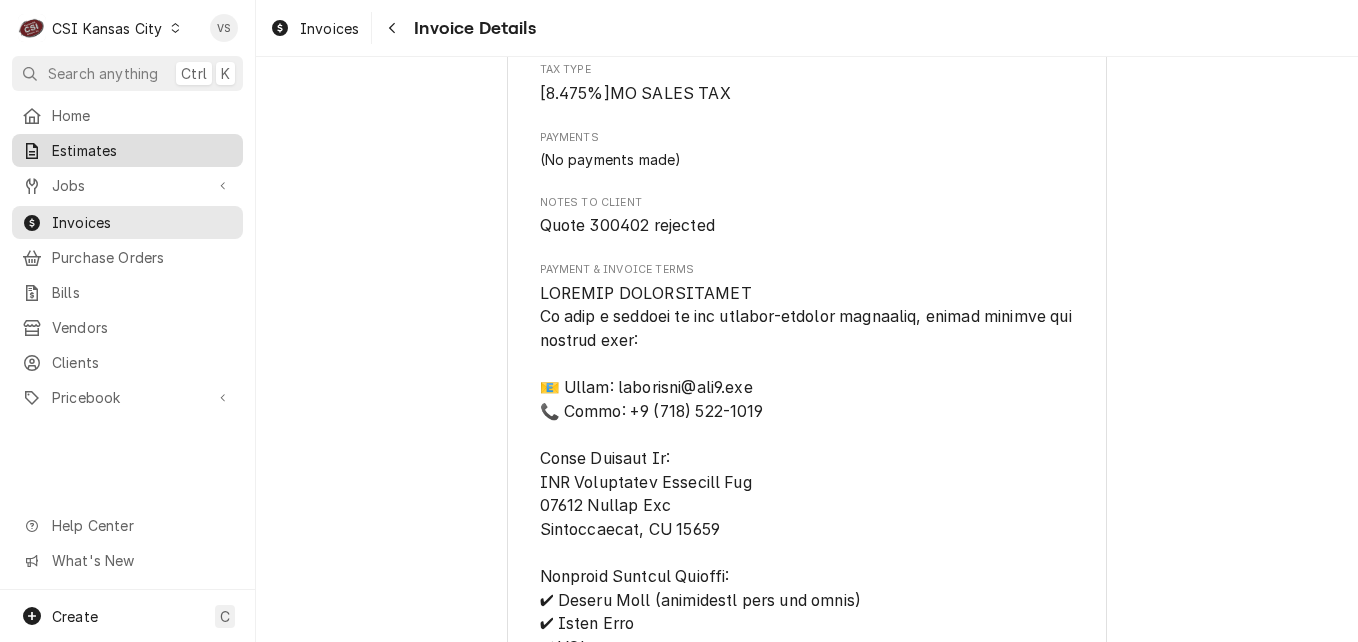 click on "Estimates" at bounding box center (142, 150) 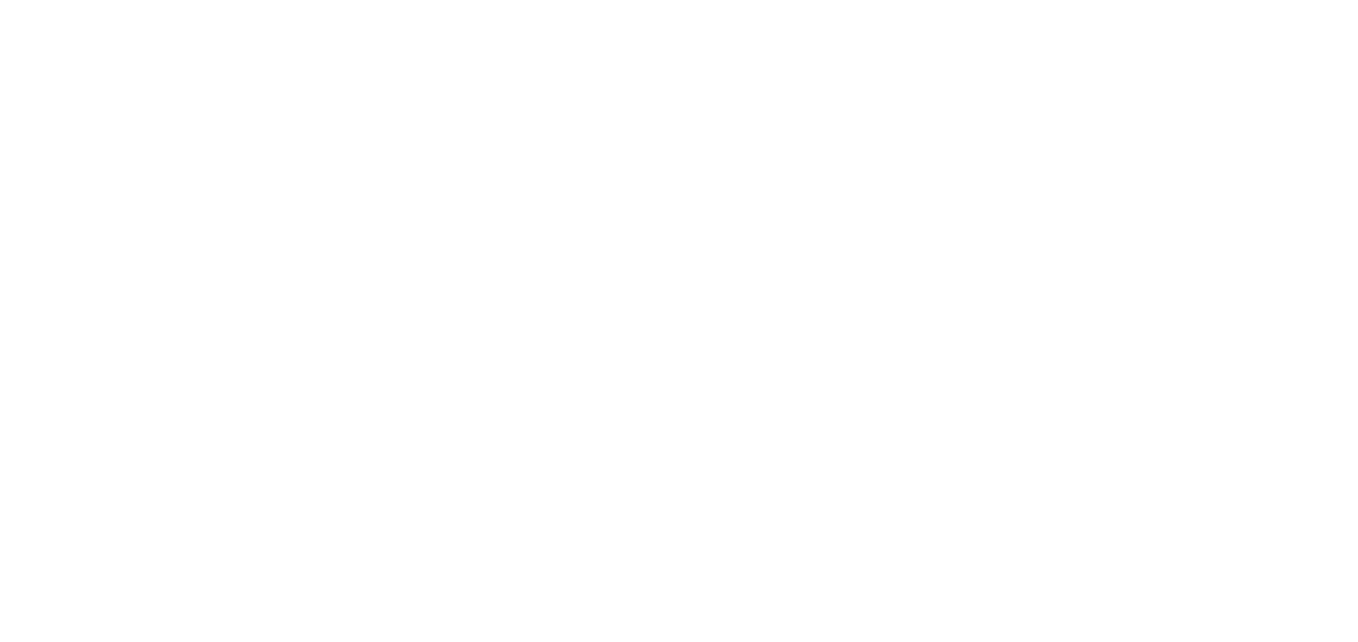 scroll, scrollTop: 0, scrollLeft: 0, axis: both 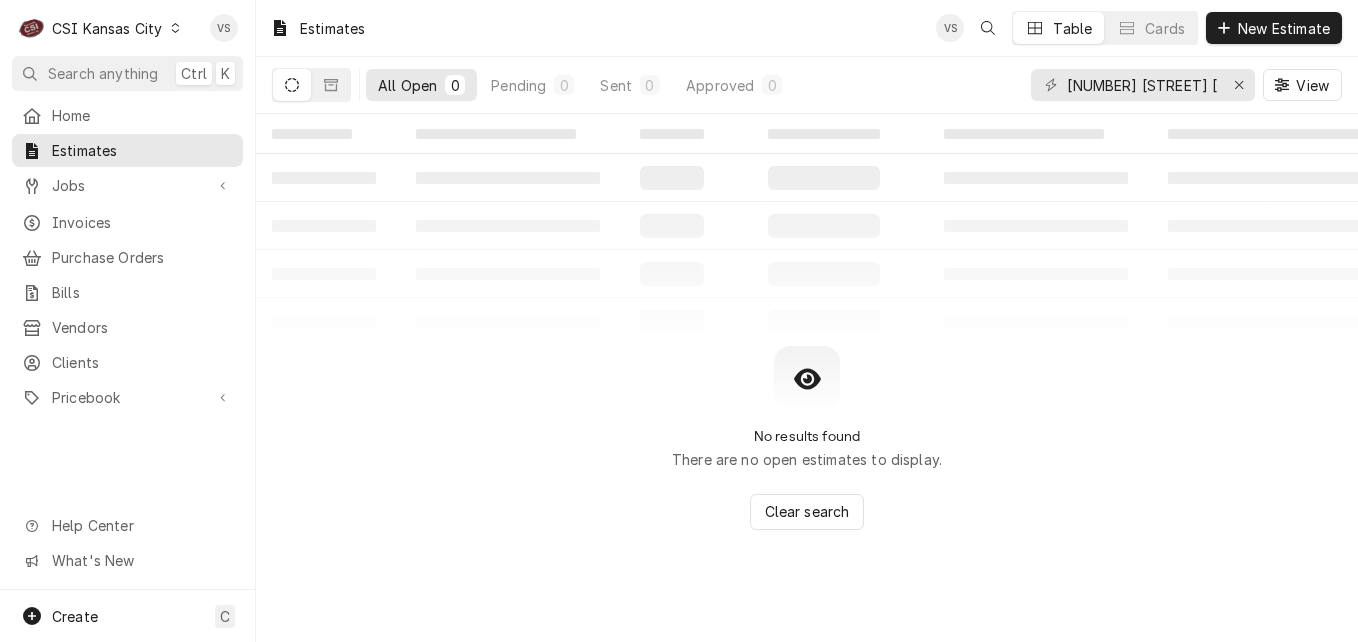 drag, startPoint x: 1031, startPoint y: 87, endPoint x: 998, endPoint y: 87, distance: 33 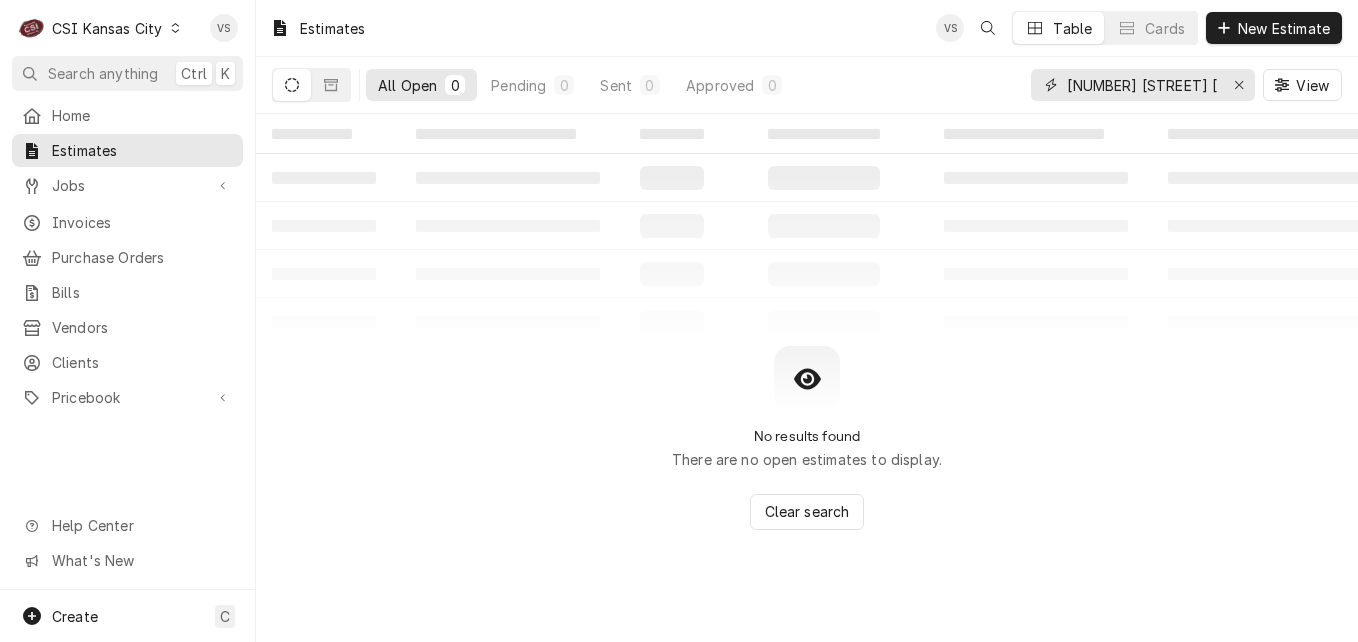 drag, startPoint x: 998, startPoint y: 87, endPoint x: 1216, endPoint y: 85, distance: 218.00917 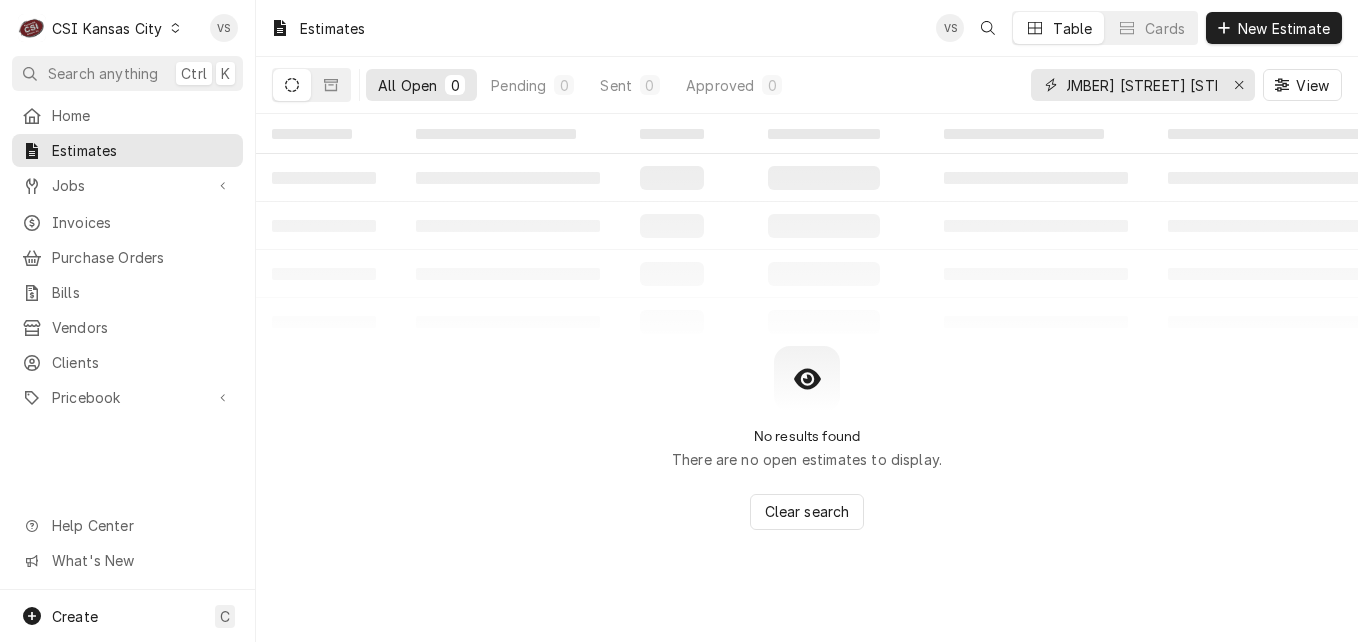 scroll, scrollTop: 0, scrollLeft: 0, axis: both 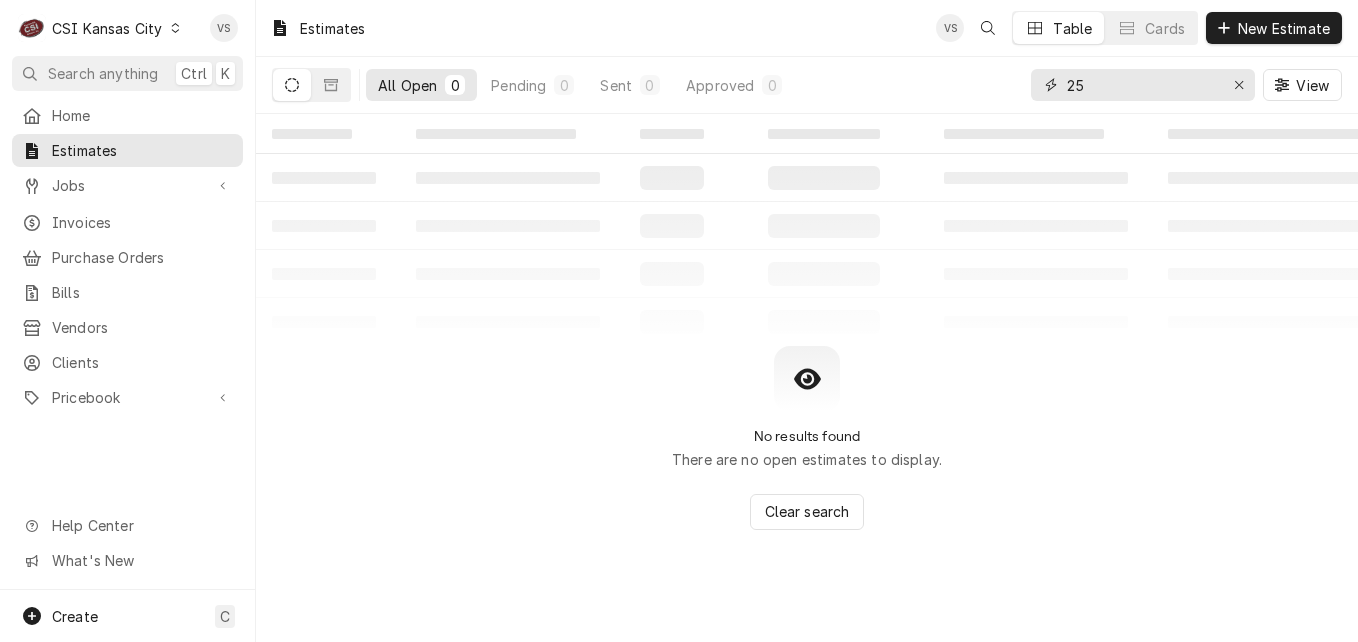 type on "2" 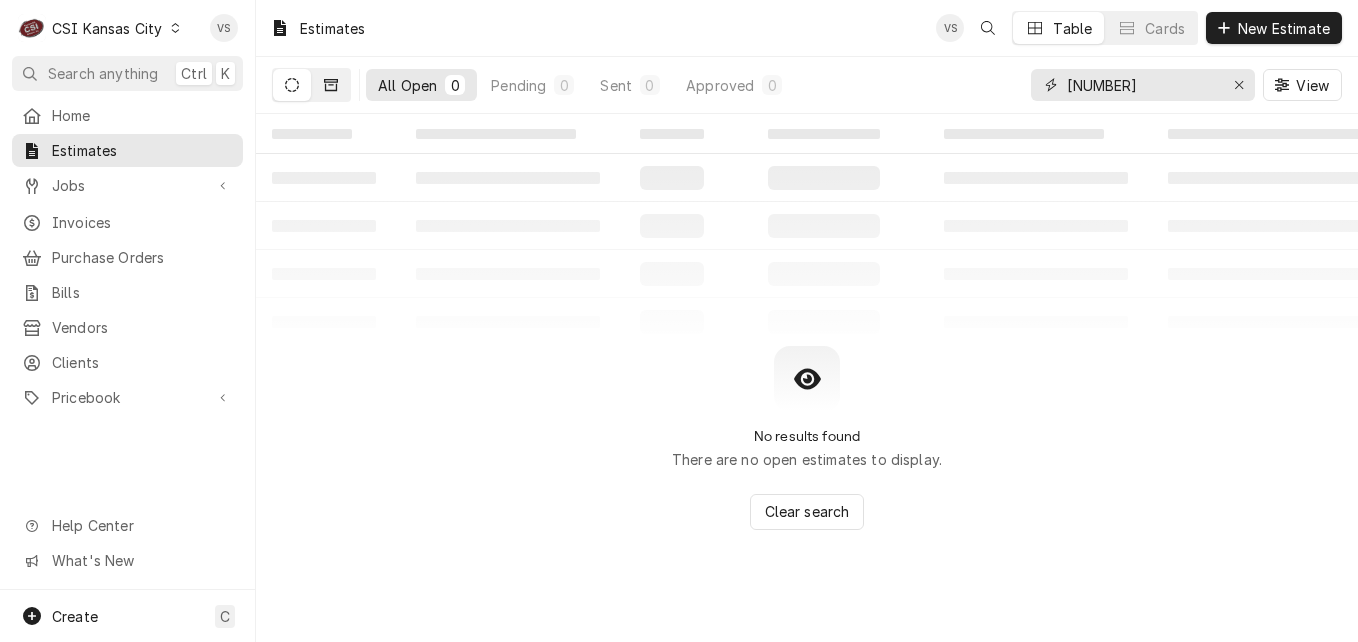 type on "300402" 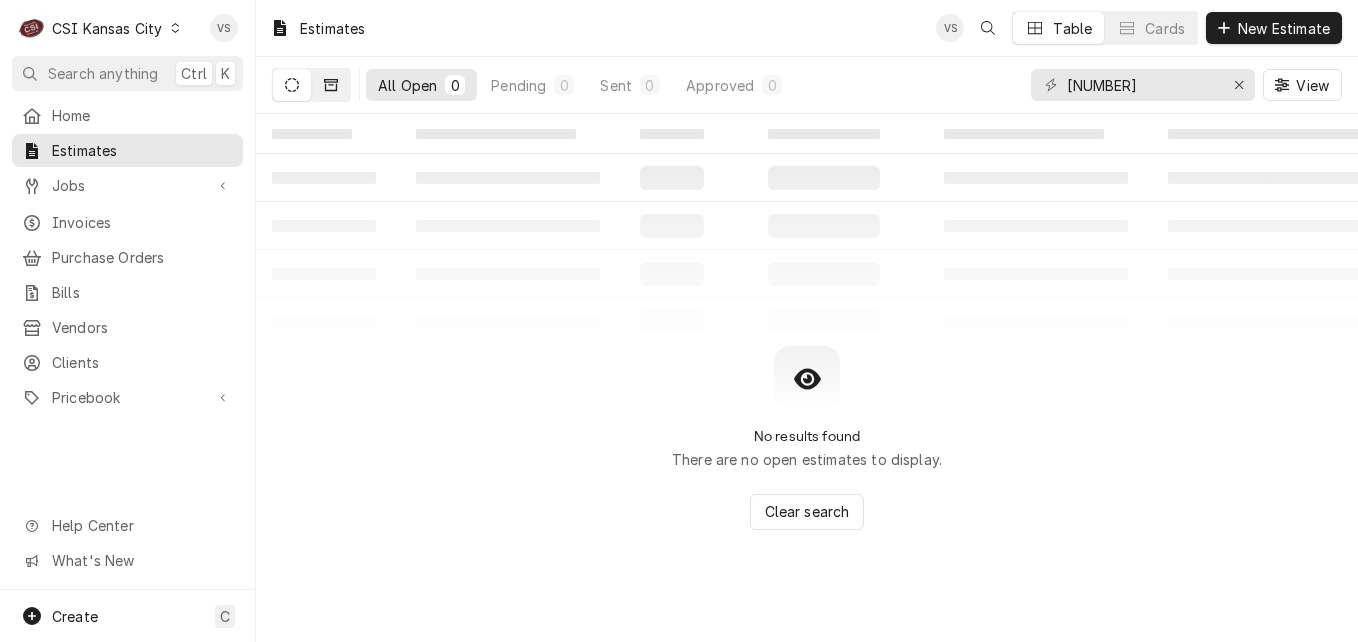 click at bounding box center (331, 85) 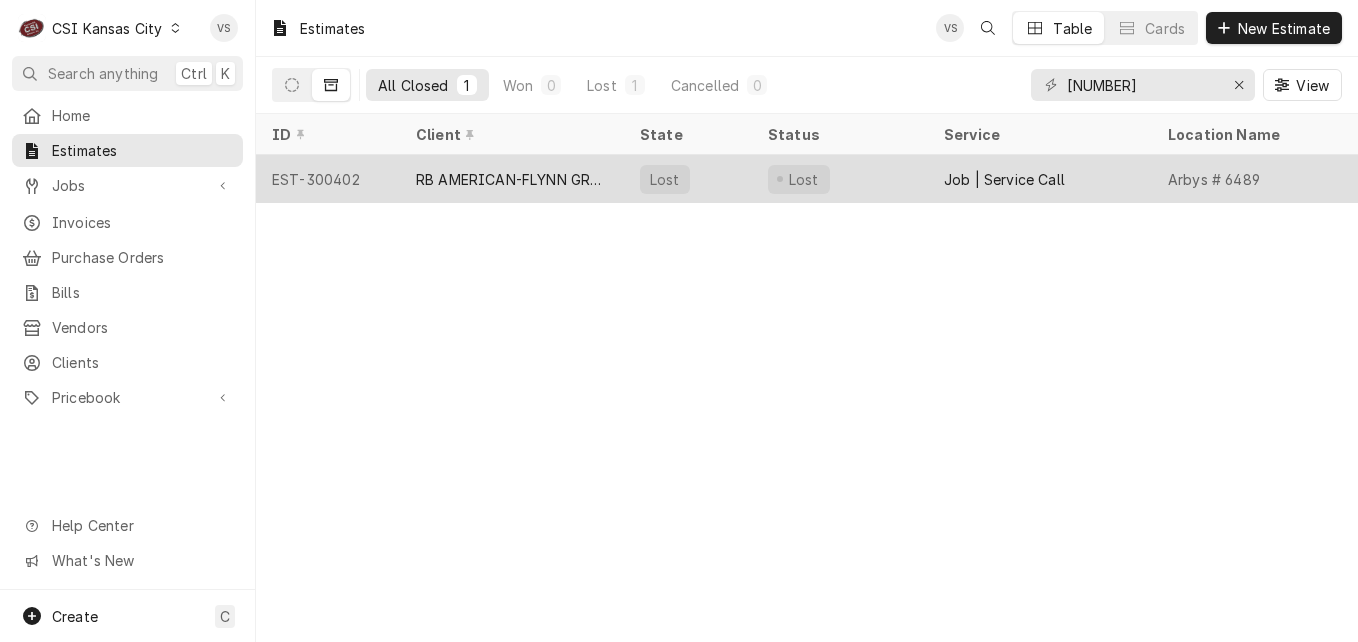 click on "RB AMERICAN-FLYNN GROUP" at bounding box center (512, 179) 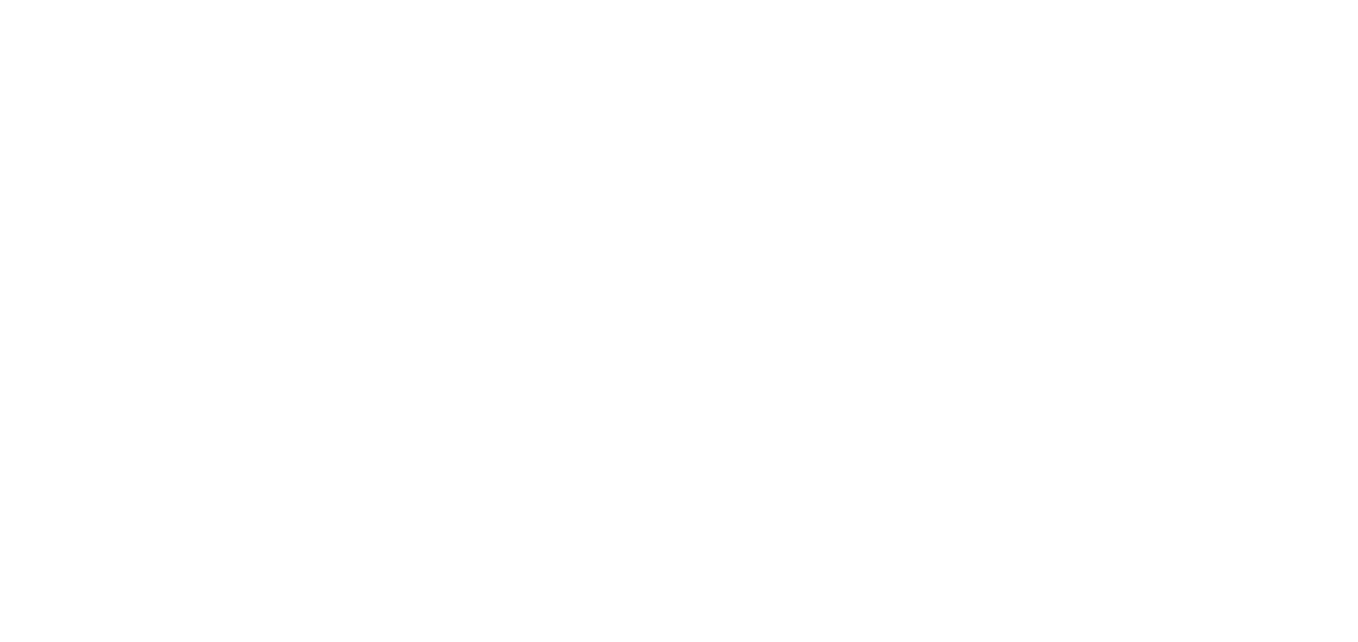 scroll, scrollTop: 0, scrollLeft: 0, axis: both 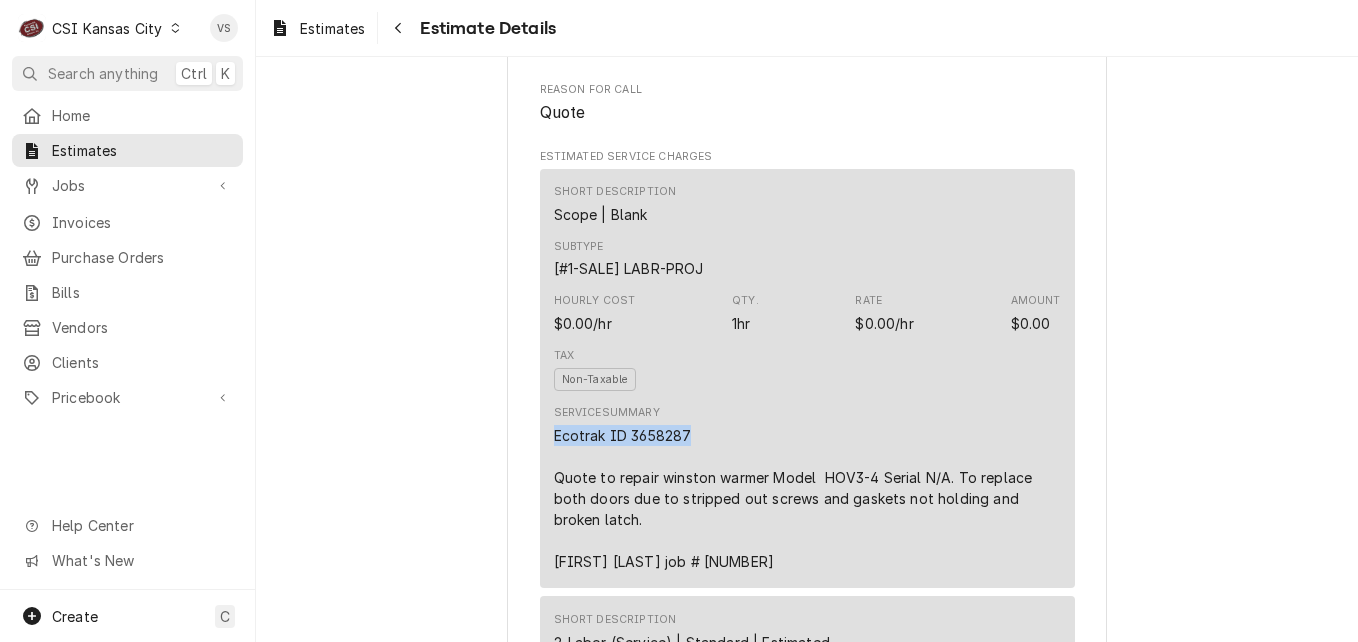 drag, startPoint x: 687, startPoint y: 438, endPoint x: 540, endPoint y: 438, distance: 147 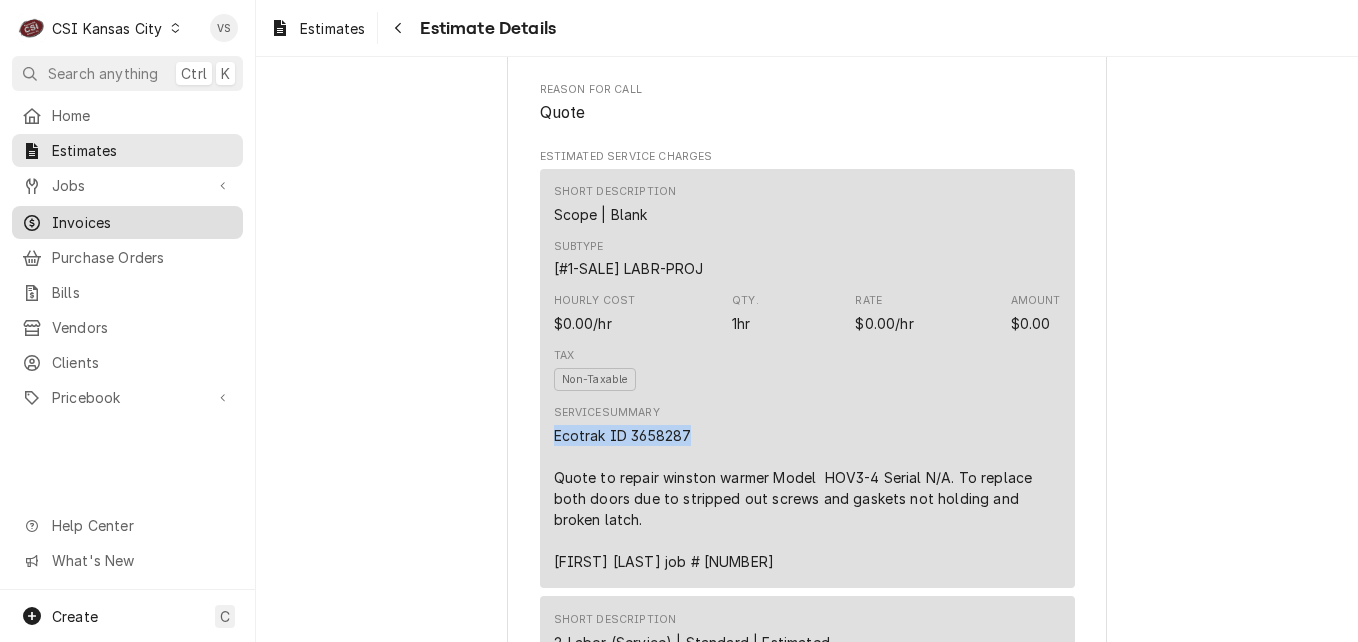 click on "Invoices" at bounding box center [142, 222] 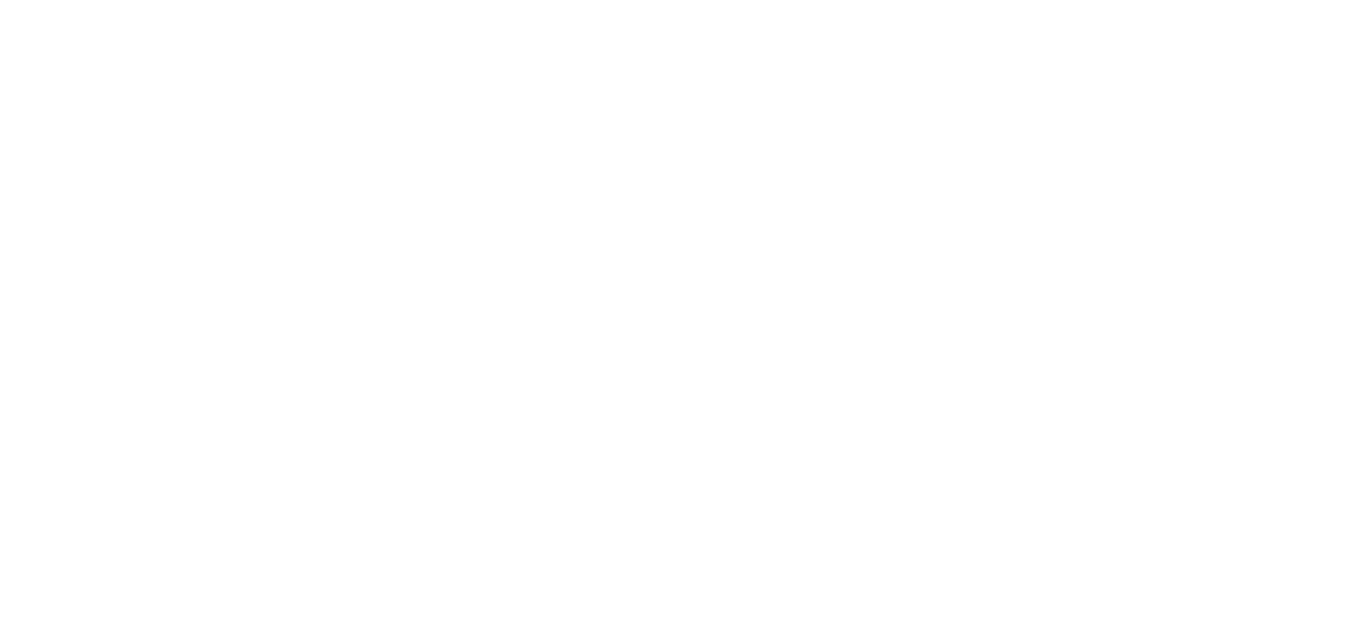 scroll, scrollTop: 0, scrollLeft: 0, axis: both 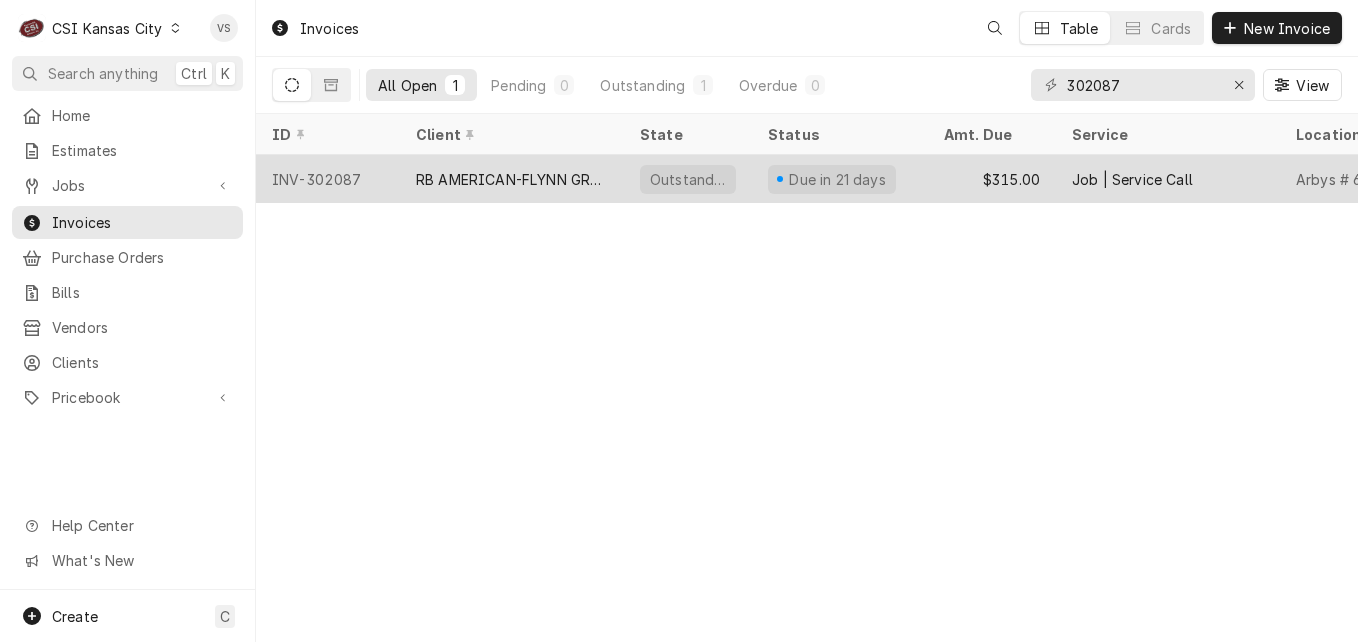 click on "RB AMERICAN-FLYNN GROUP" at bounding box center [512, 179] 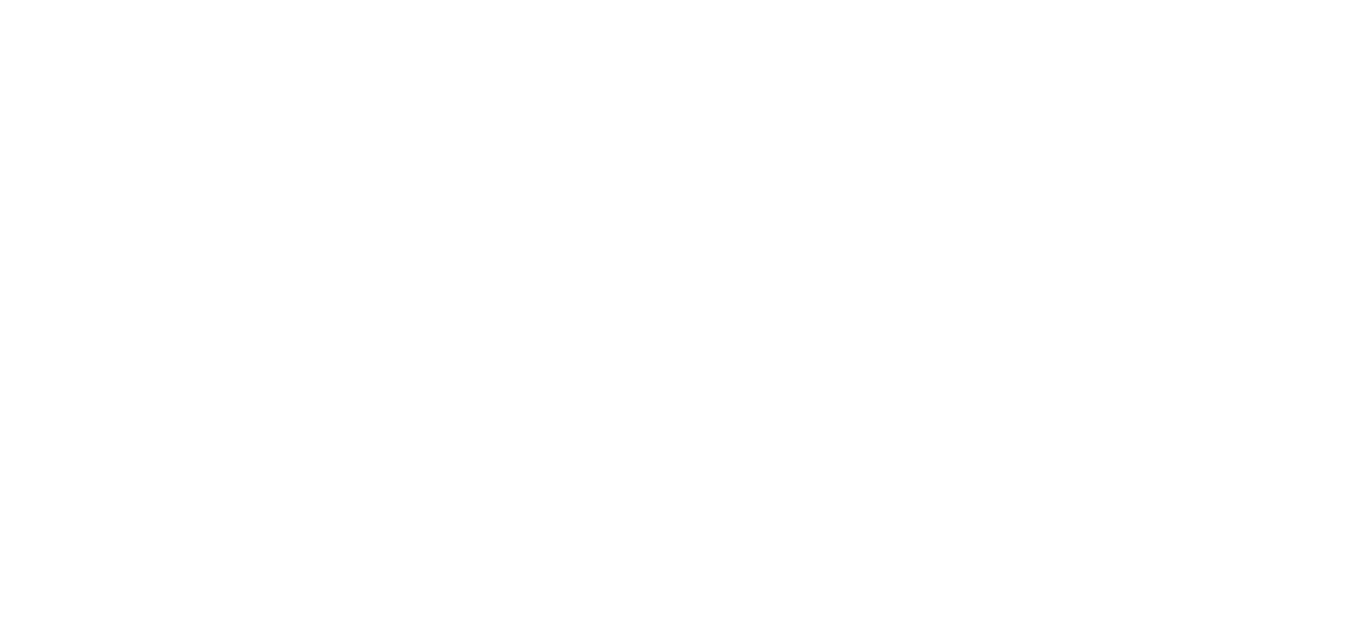scroll, scrollTop: 0, scrollLeft: 0, axis: both 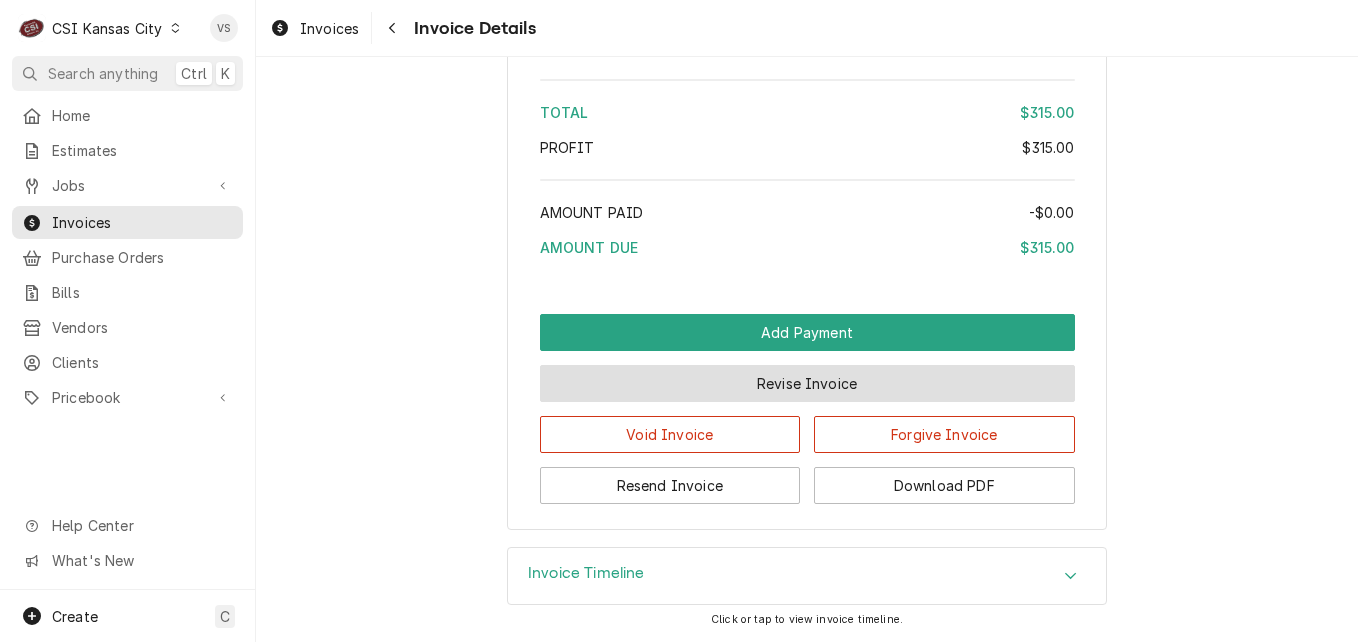 click on "Revise Invoice" at bounding box center [807, 383] 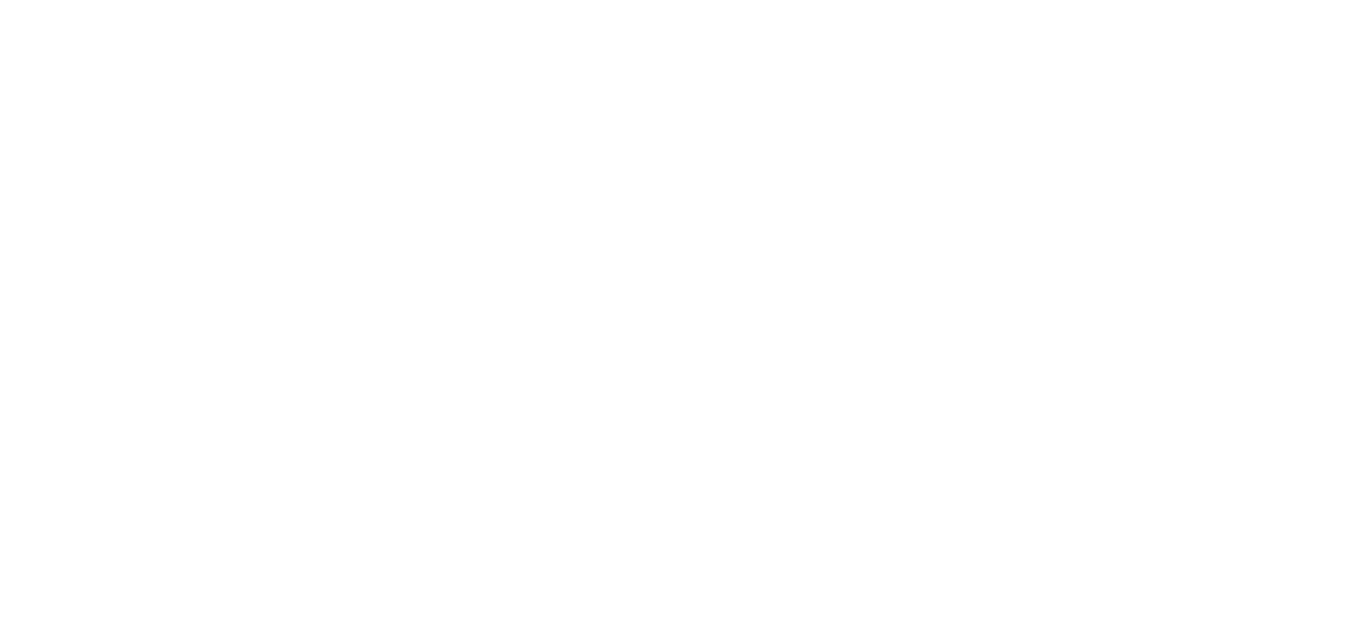 scroll, scrollTop: 0, scrollLeft: 0, axis: both 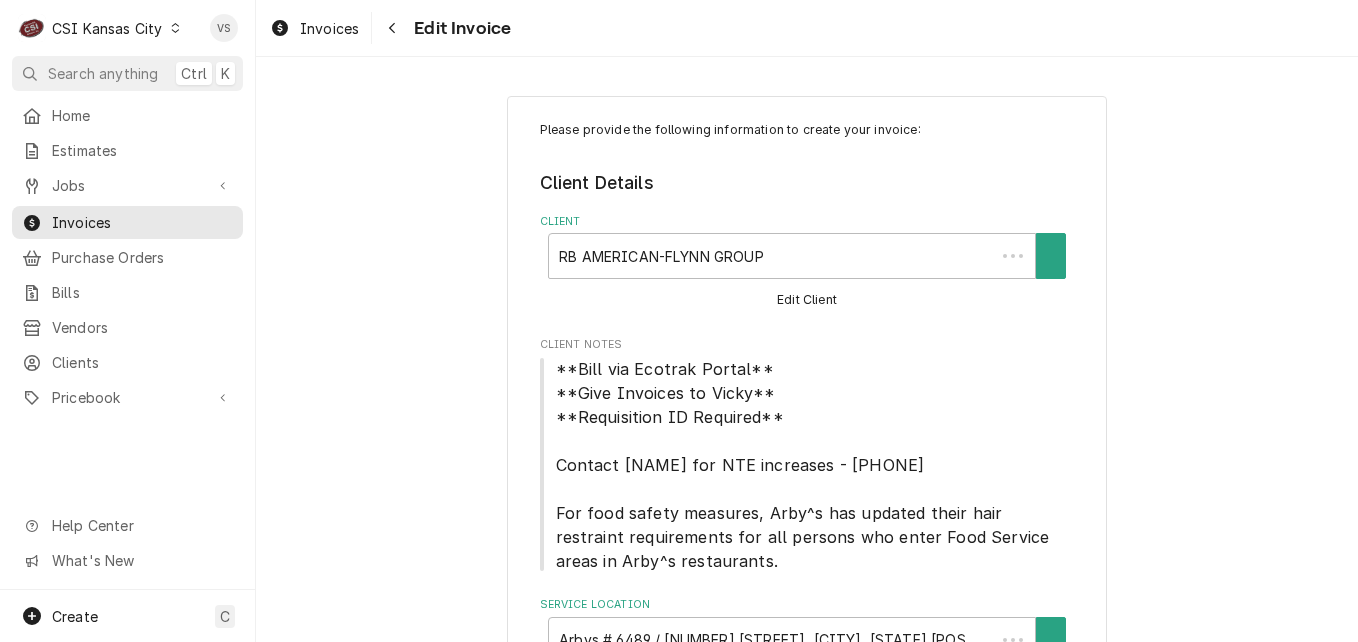 type on "x" 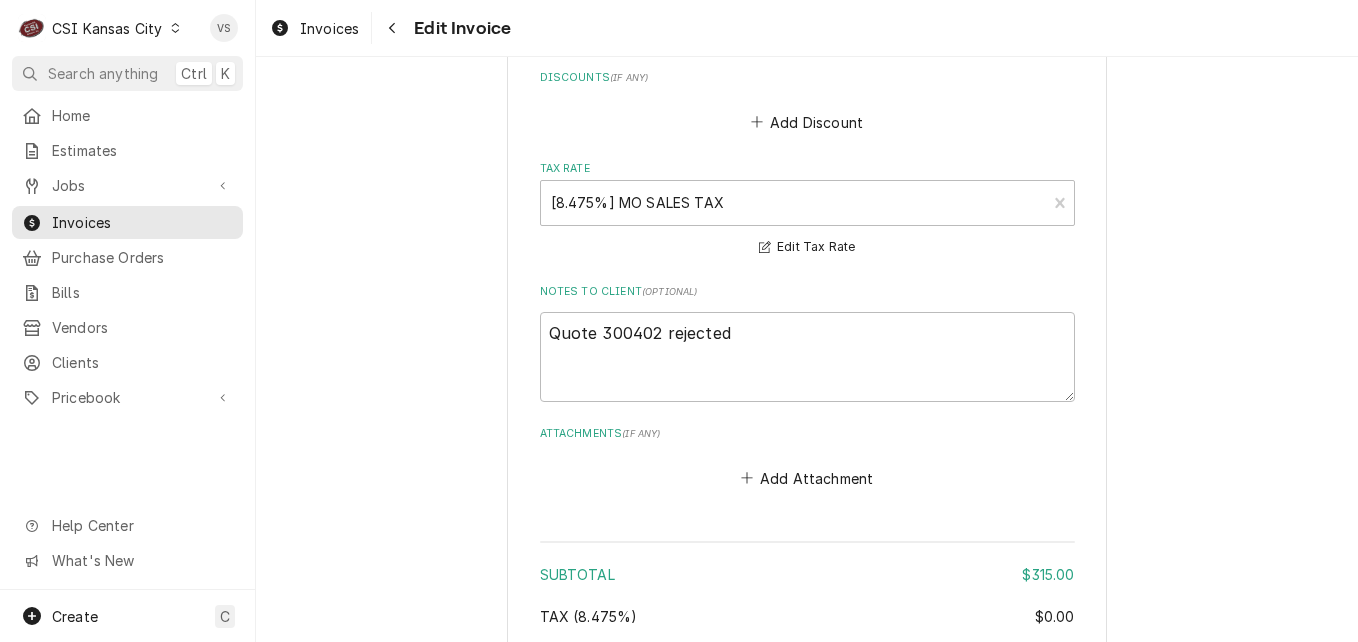 scroll, scrollTop: 3300, scrollLeft: 0, axis: vertical 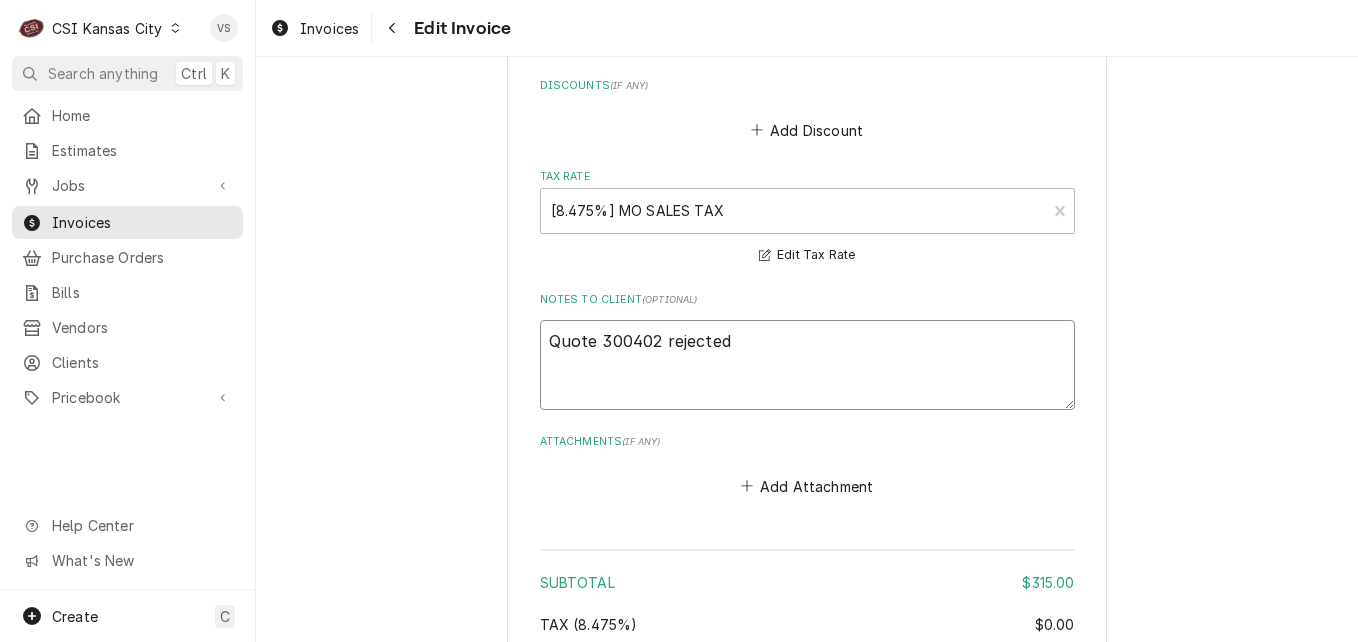 click on "Quote 300402 rejected" at bounding box center (807, 365) 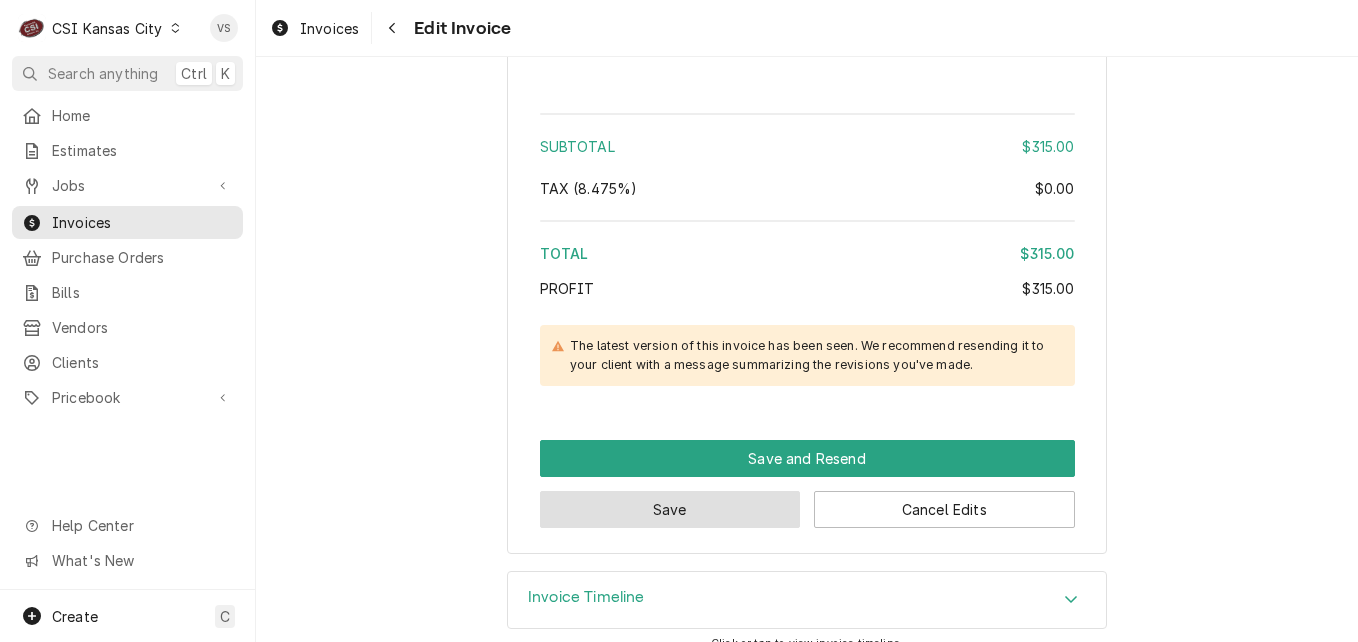 type on "Quote 300402 rejected
Ecotrak ID 3658287" 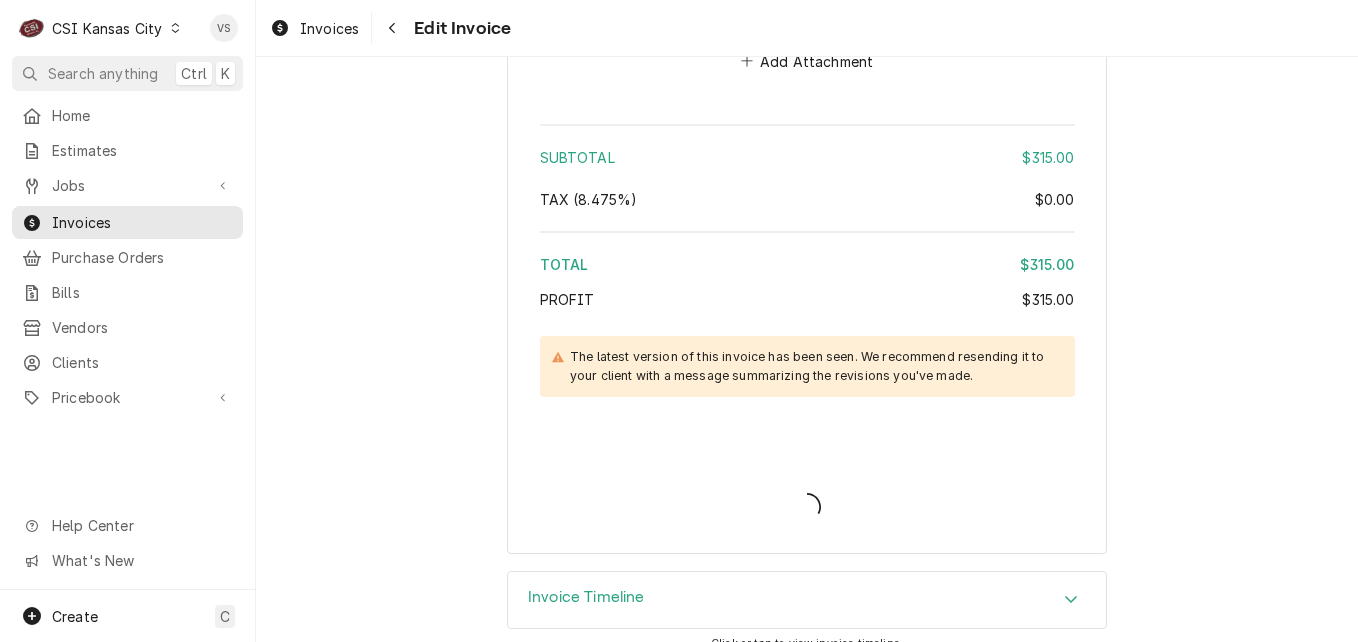 type on "x" 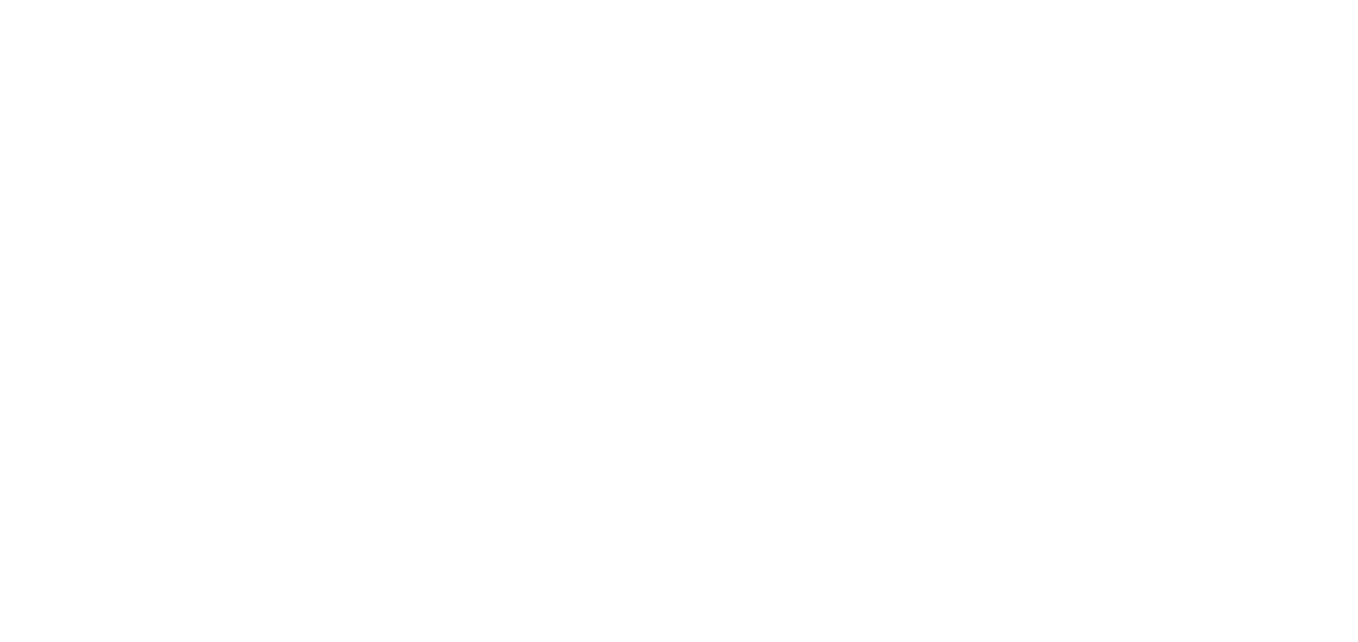 scroll, scrollTop: 0, scrollLeft: 0, axis: both 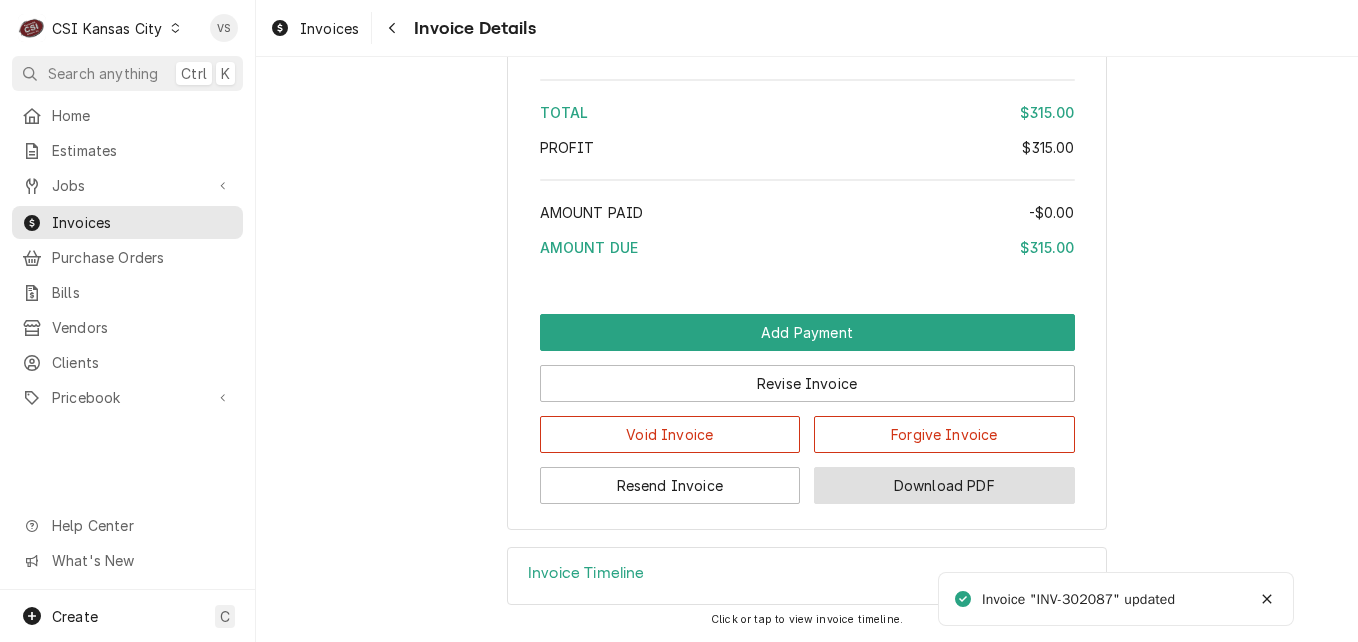 click on "Download PDF" at bounding box center [944, 485] 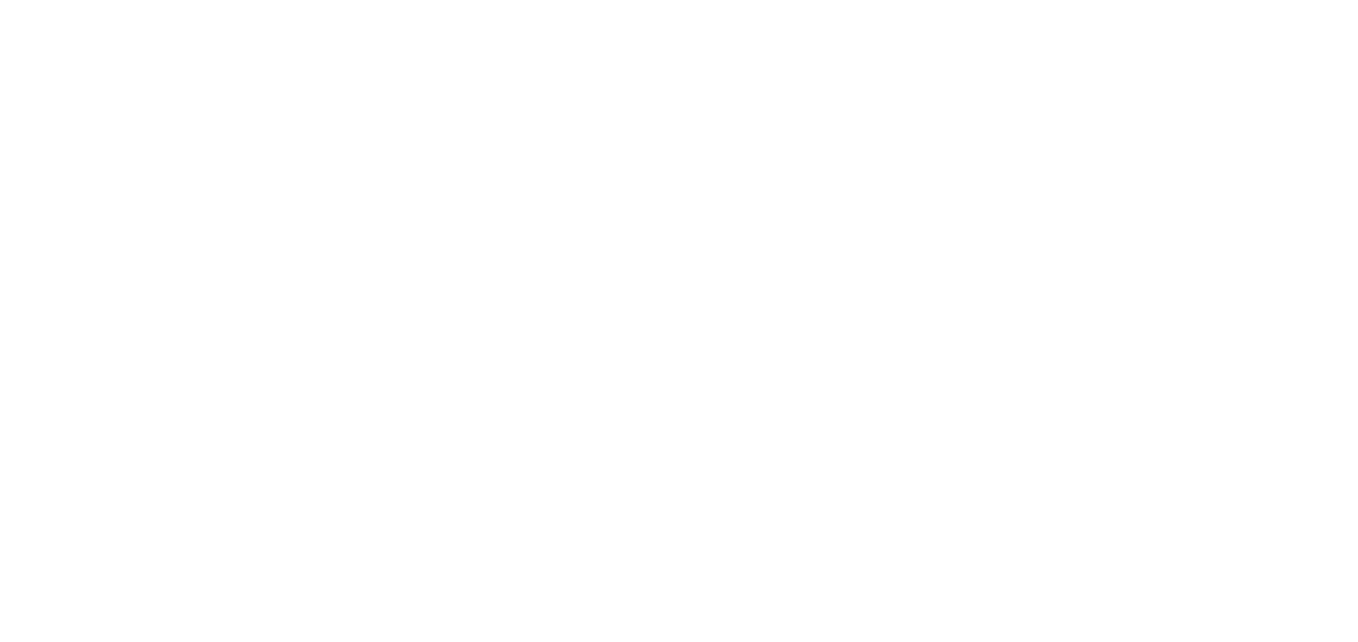 scroll, scrollTop: 0, scrollLeft: 0, axis: both 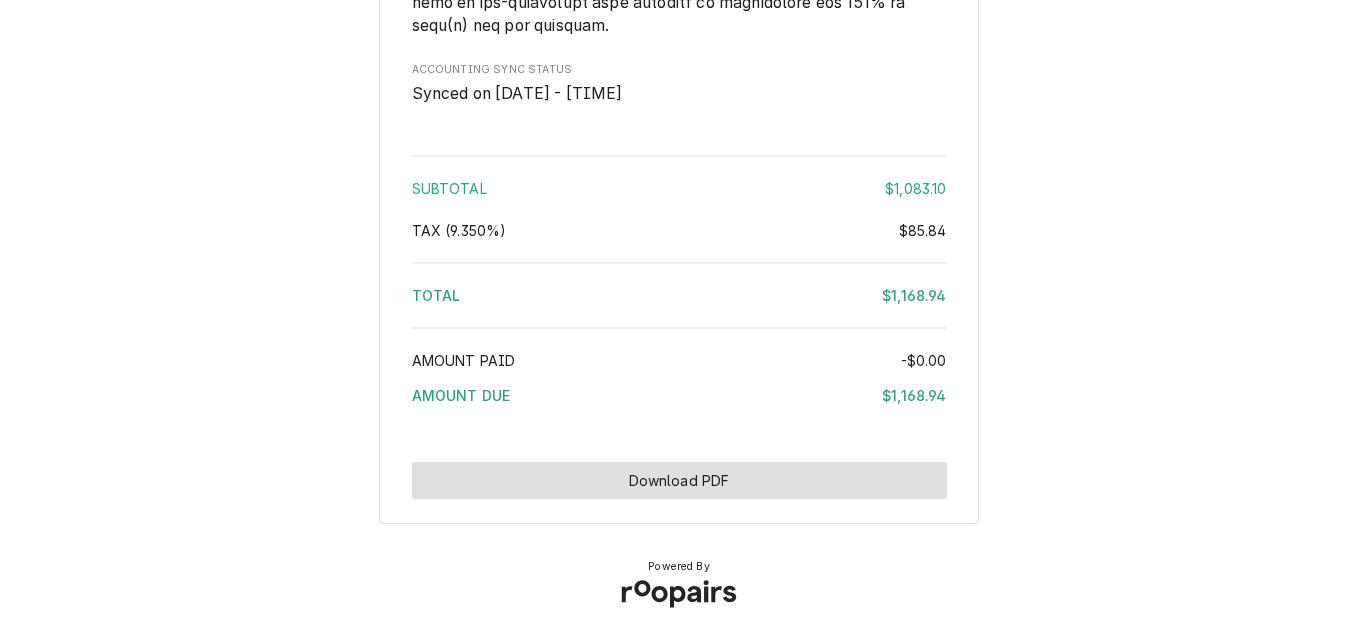 click on "Download PDF" at bounding box center [679, 480] 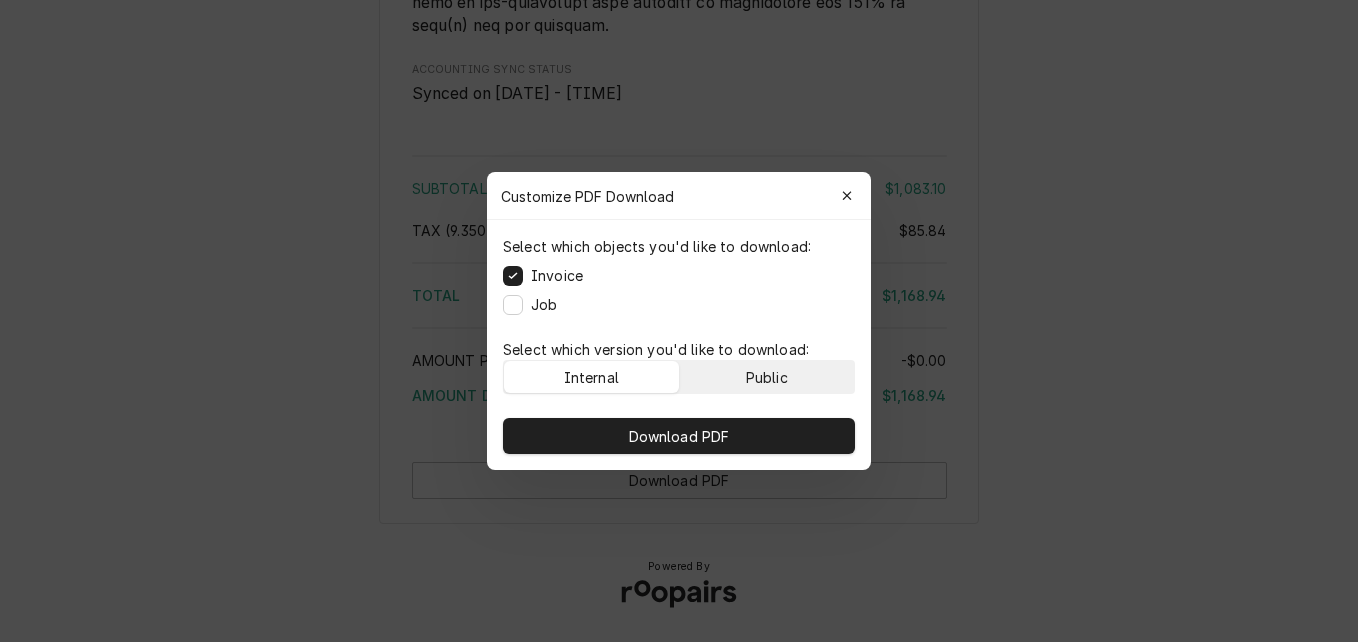 click on "Public" at bounding box center [767, 377] 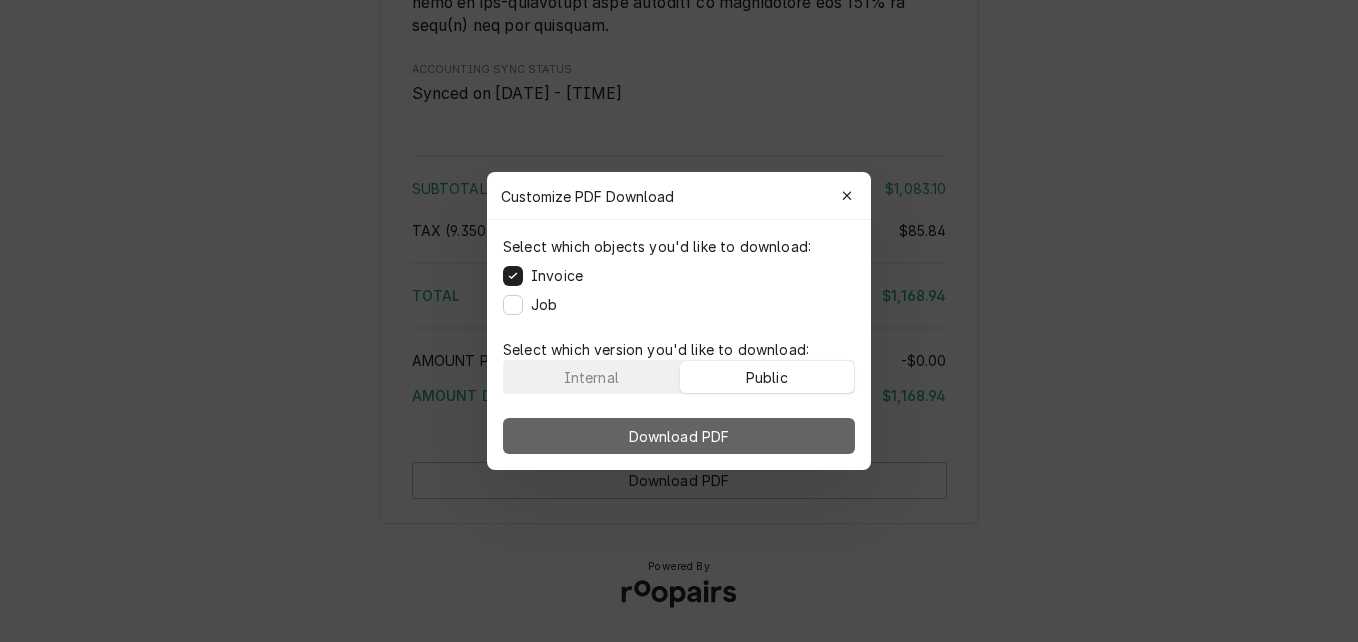click on "Download PDF" at bounding box center [679, 436] 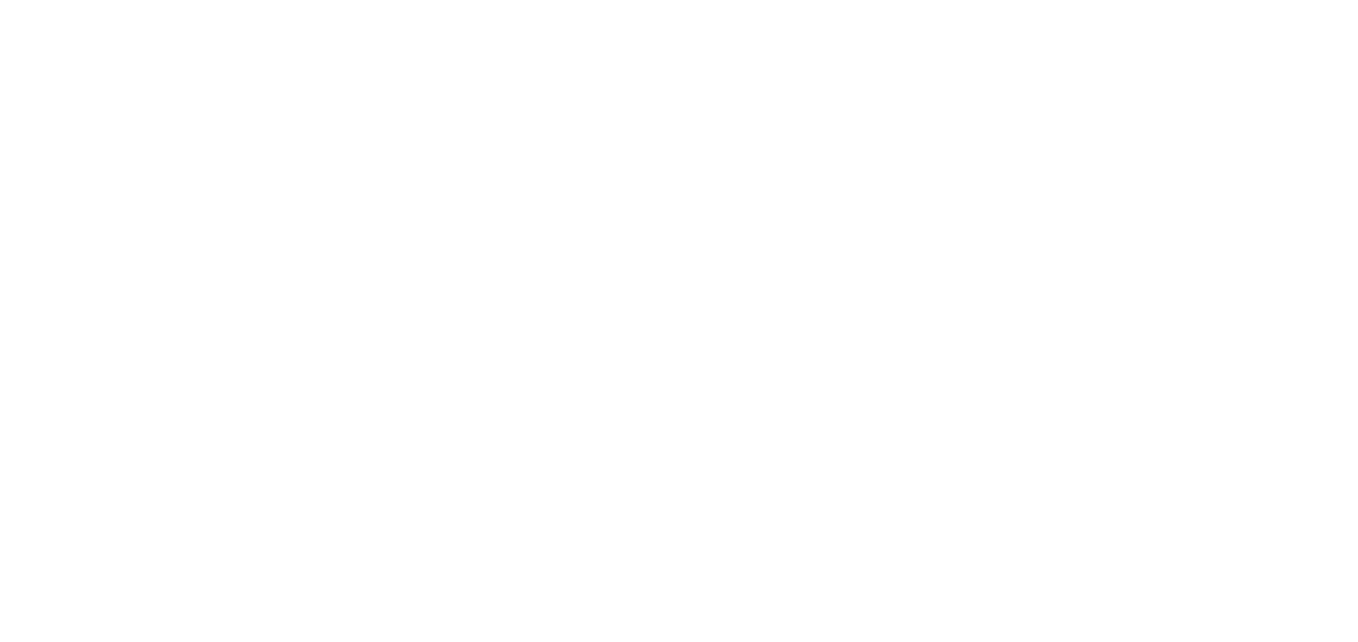 scroll, scrollTop: 0, scrollLeft: 0, axis: both 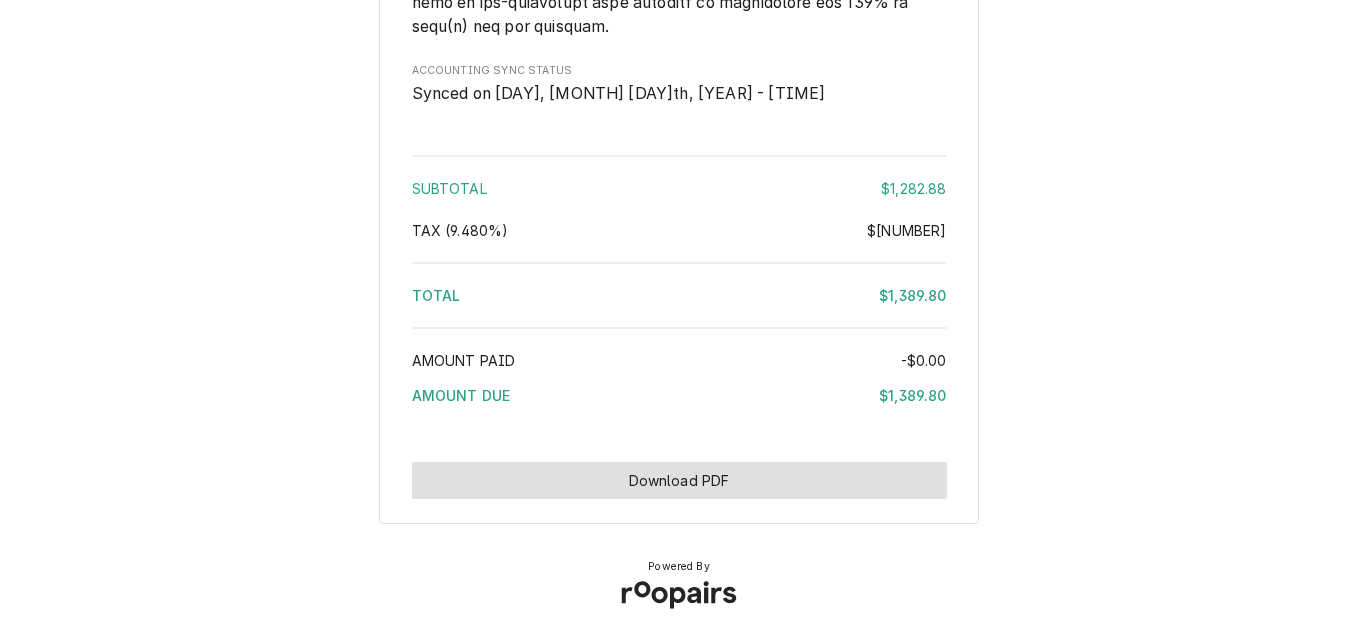 click on "Download PDF" at bounding box center [679, 480] 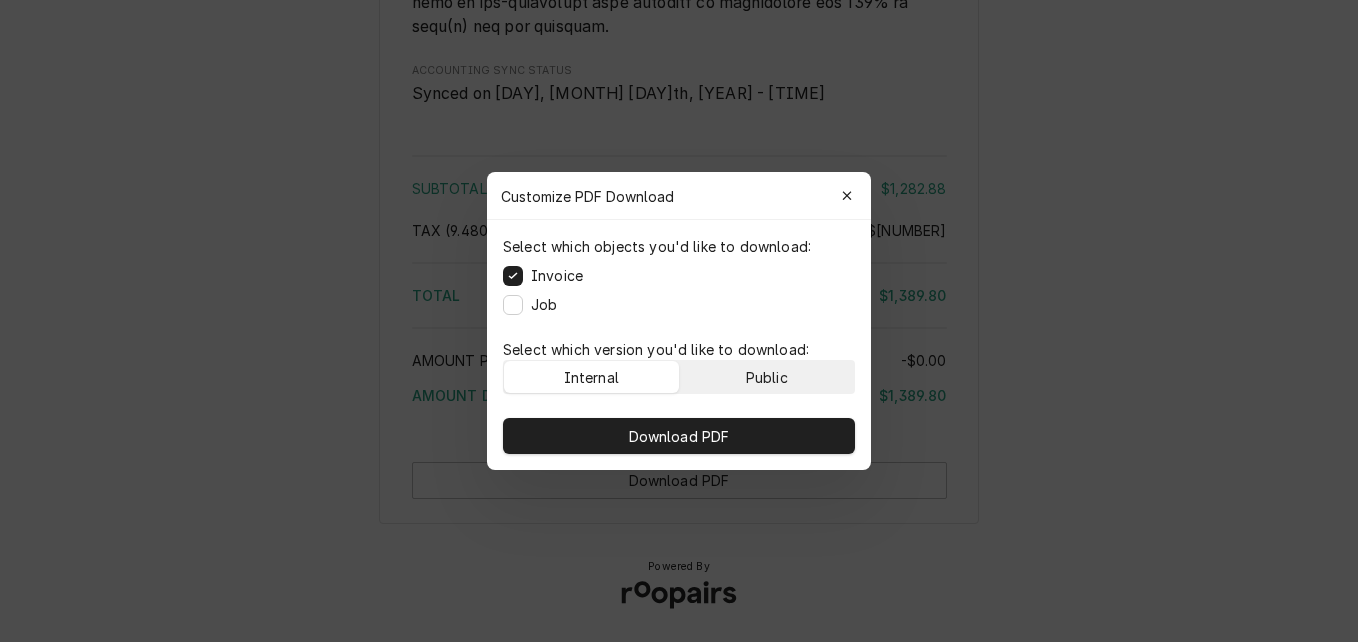 click on "Public" at bounding box center (767, 377) 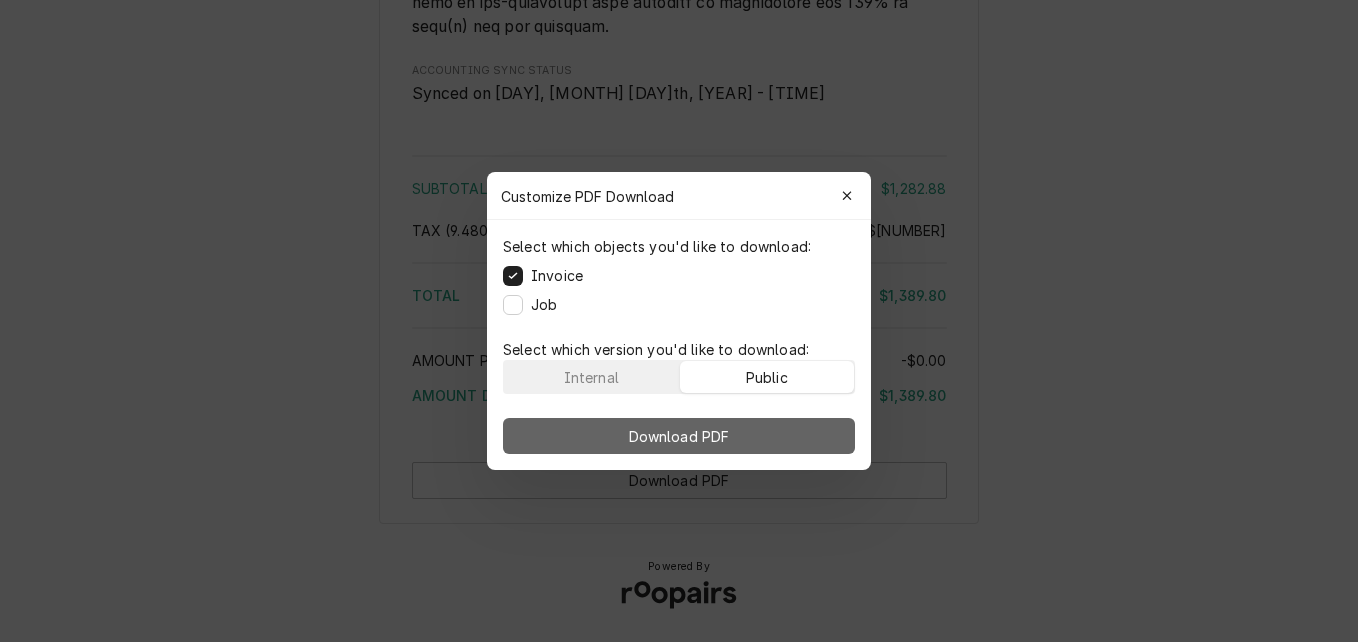 click on "Download PDF" at bounding box center (679, 436) 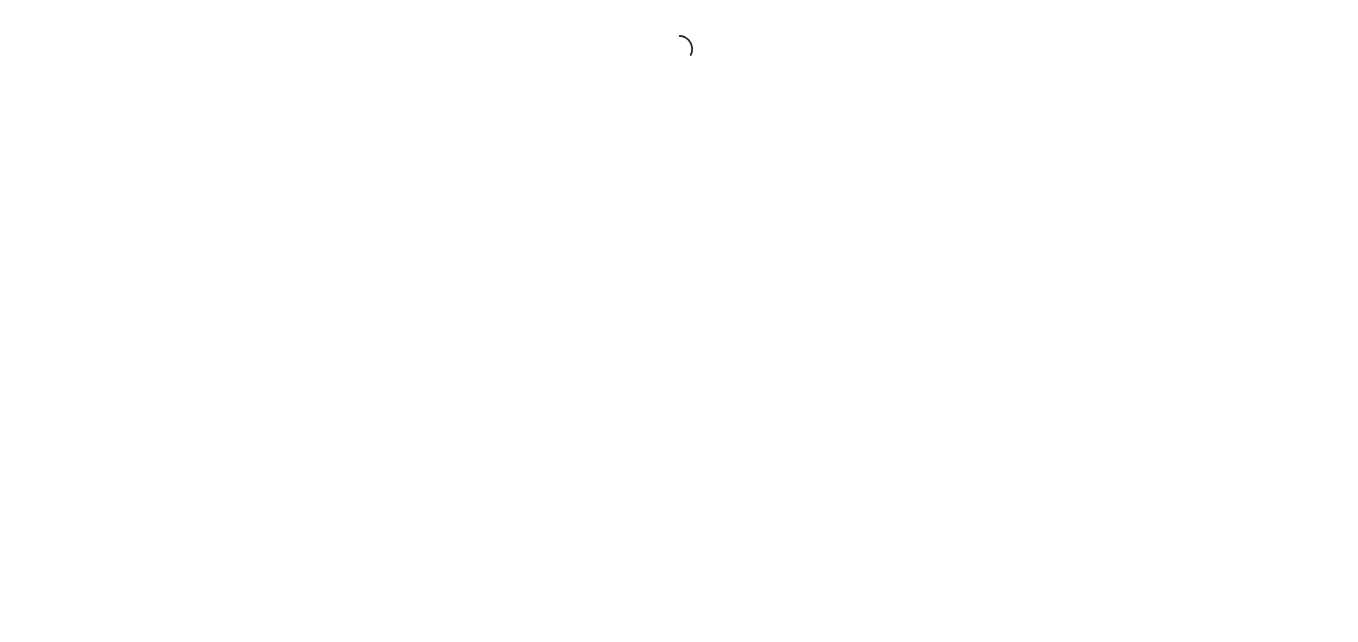scroll, scrollTop: 0, scrollLeft: 0, axis: both 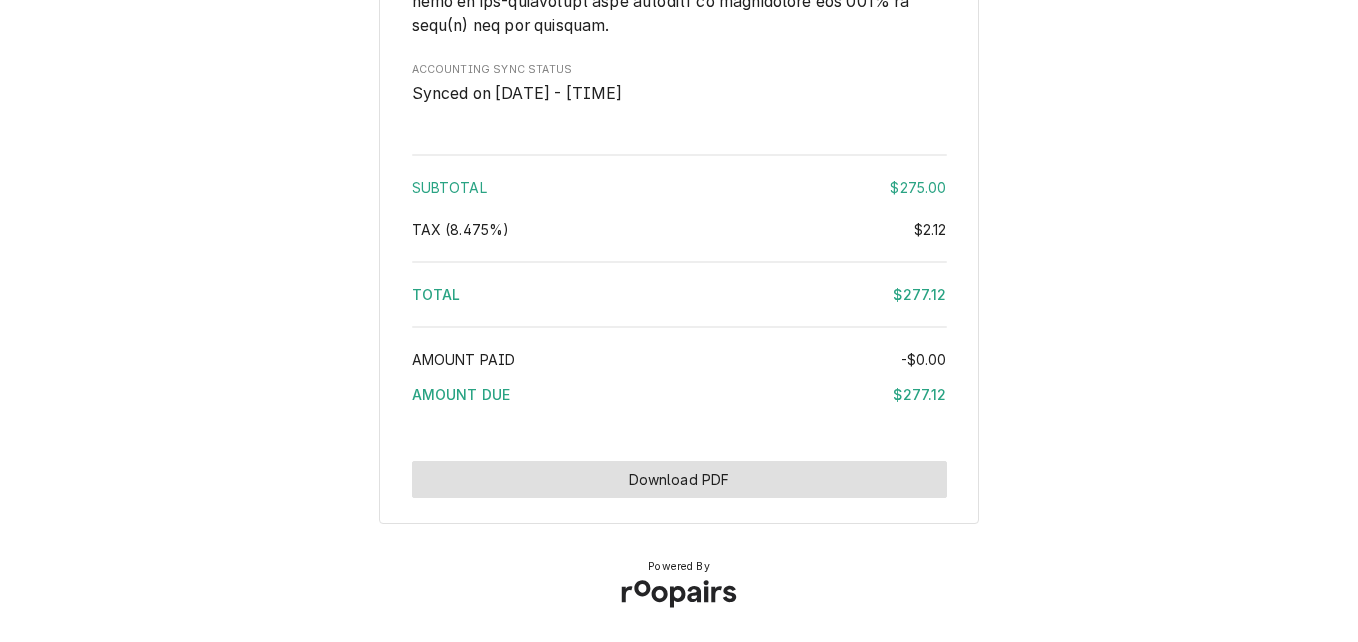 click on "Download PDF" at bounding box center (679, 479) 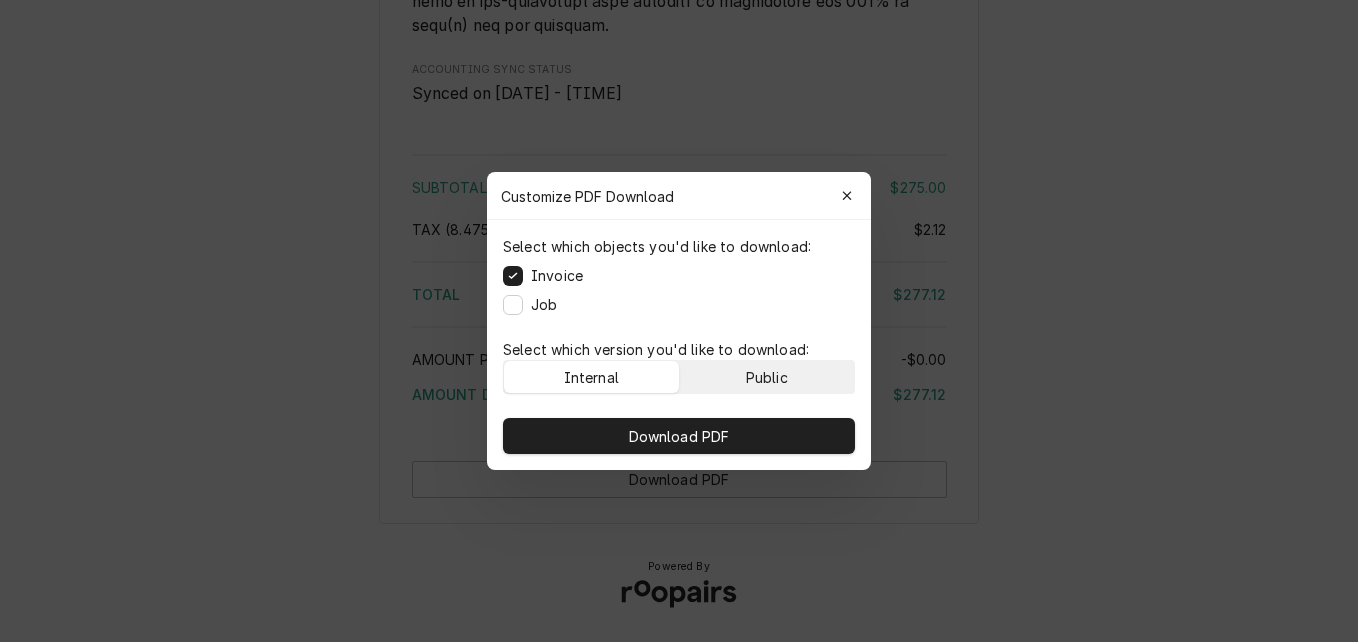 click on "Public" at bounding box center (767, 377) 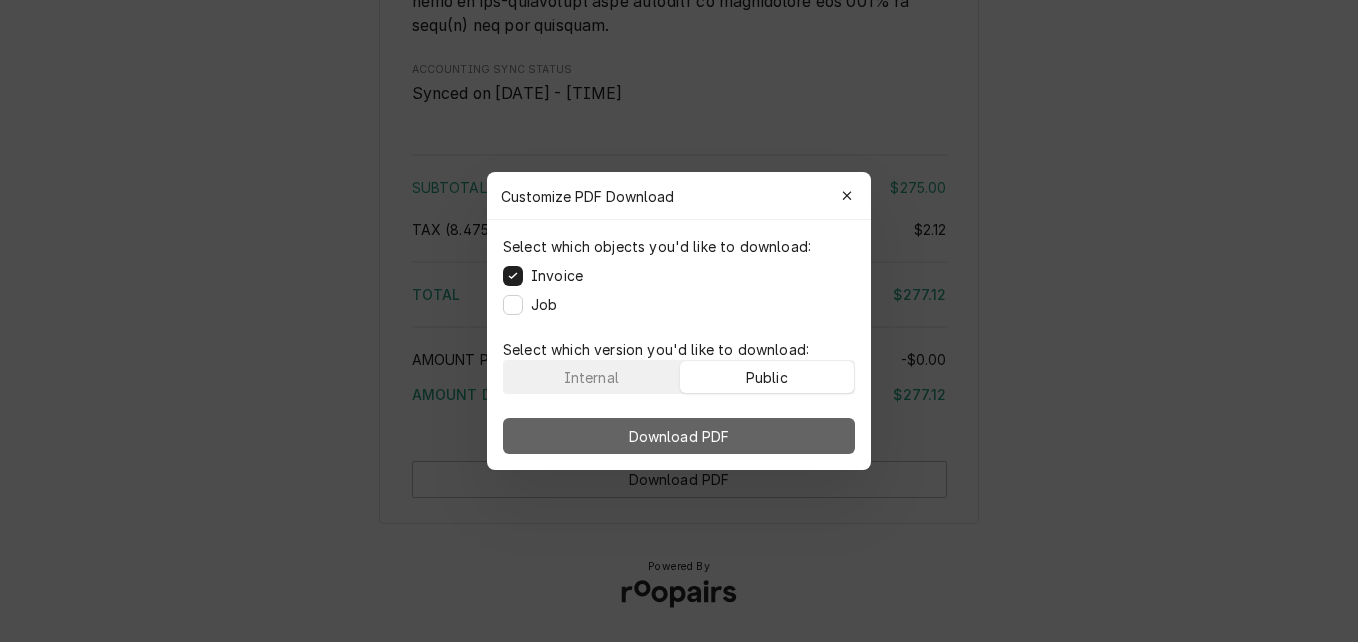 click on "Download PDF" at bounding box center [679, 436] 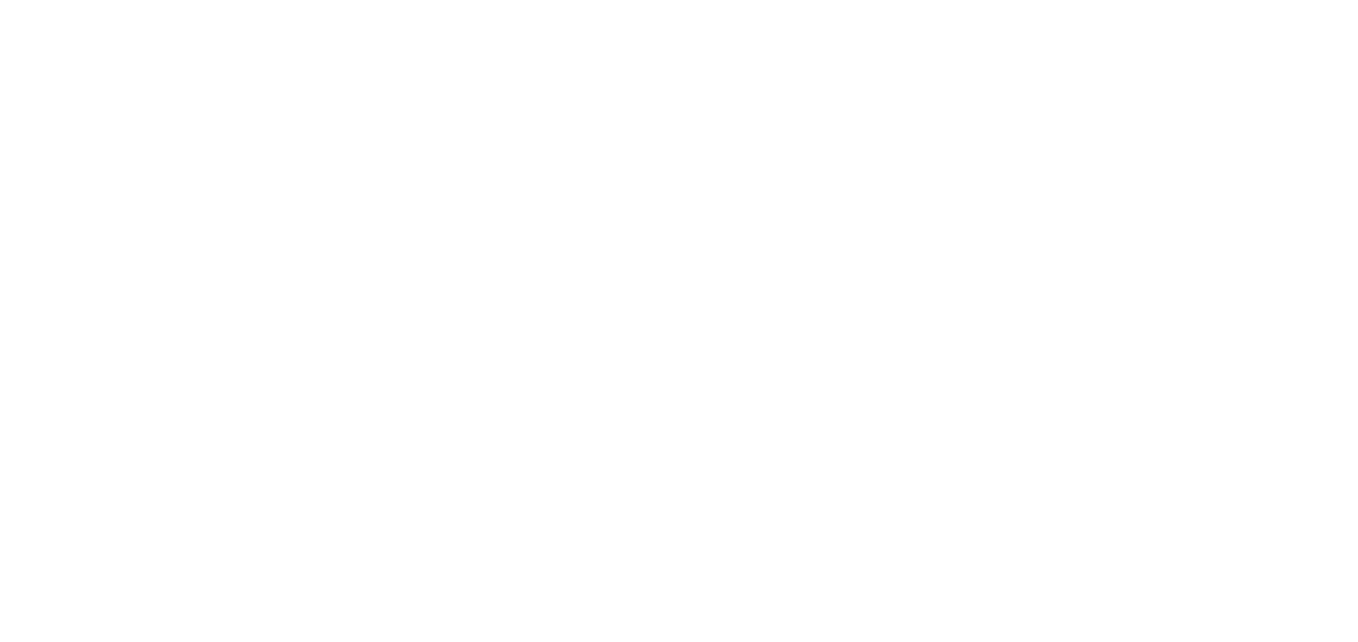 scroll, scrollTop: 0, scrollLeft: 0, axis: both 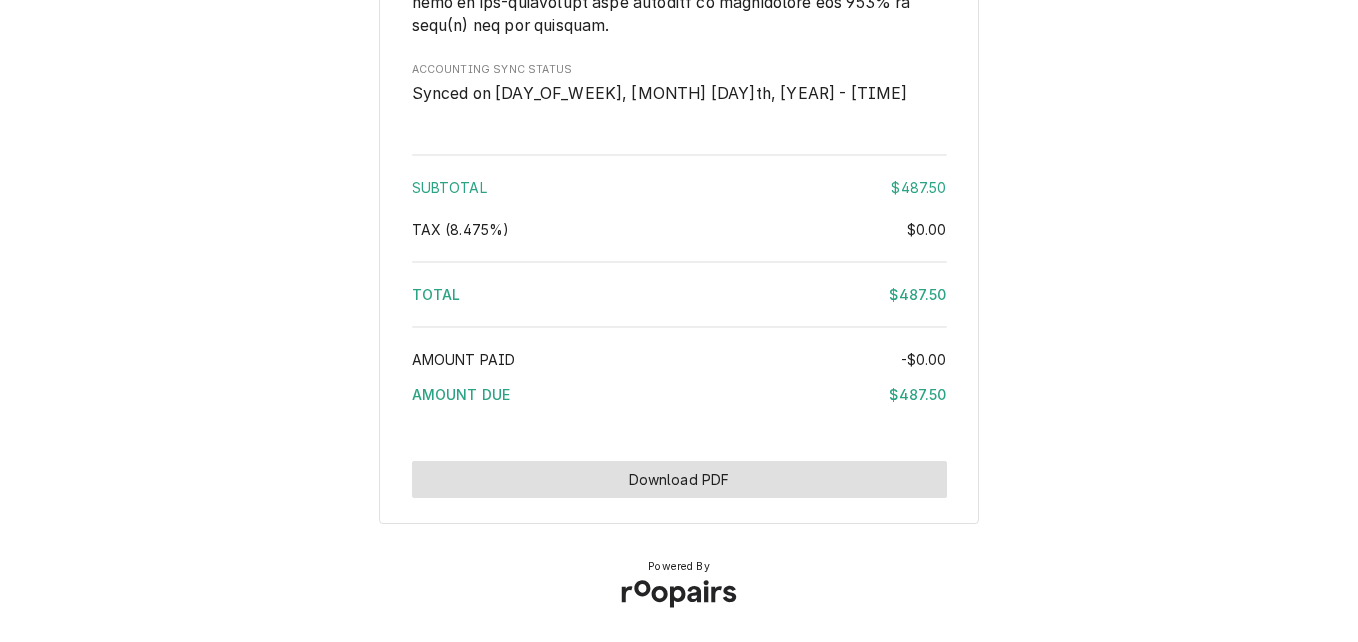 click on "Download PDF" at bounding box center [679, 479] 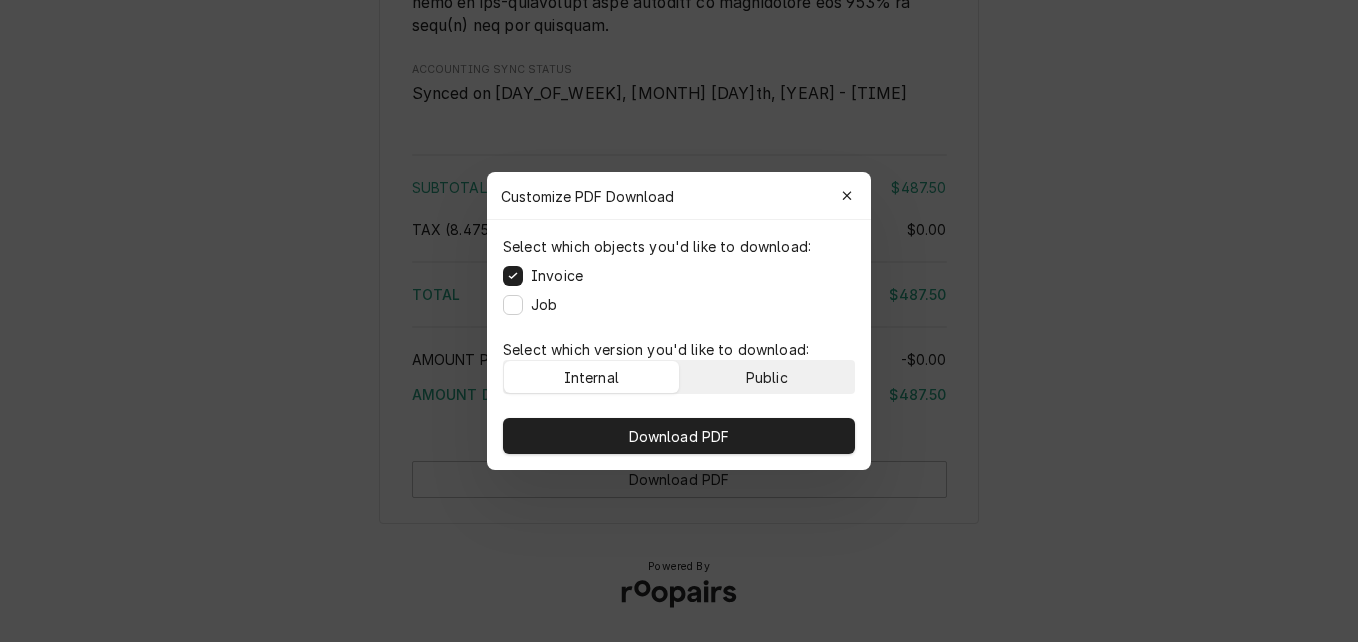 click on "Public" at bounding box center [767, 377] 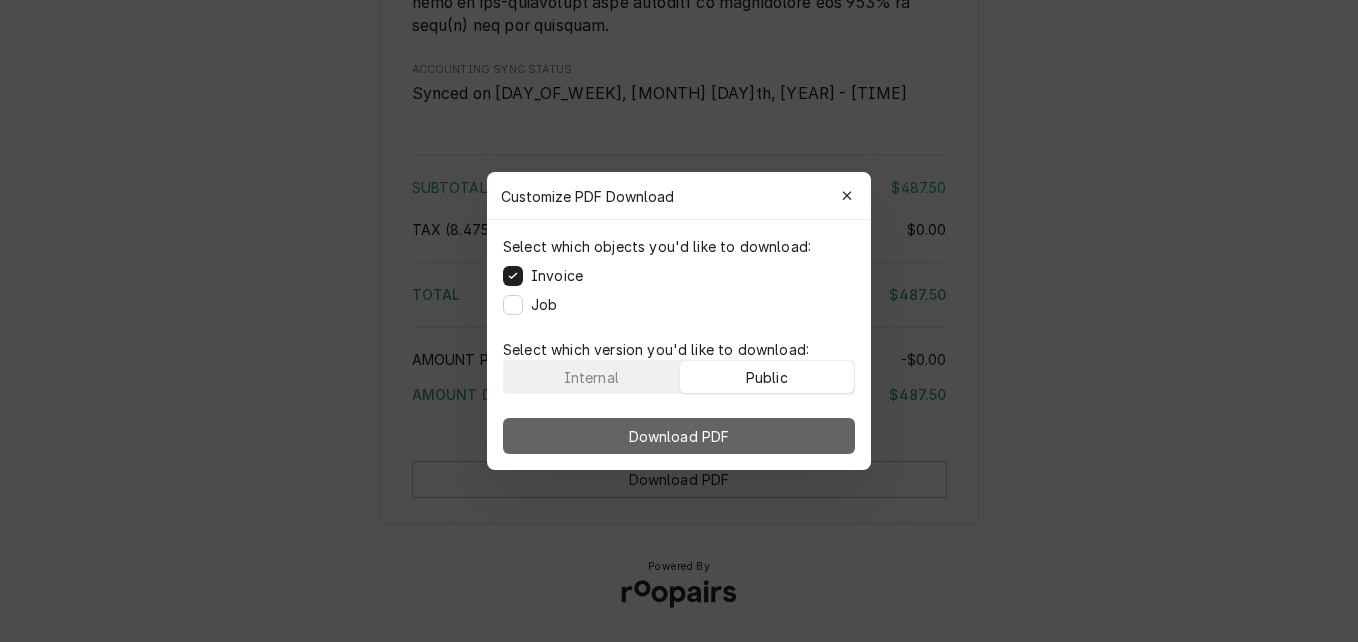 click on "Download PDF" at bounding box center [679, 436] 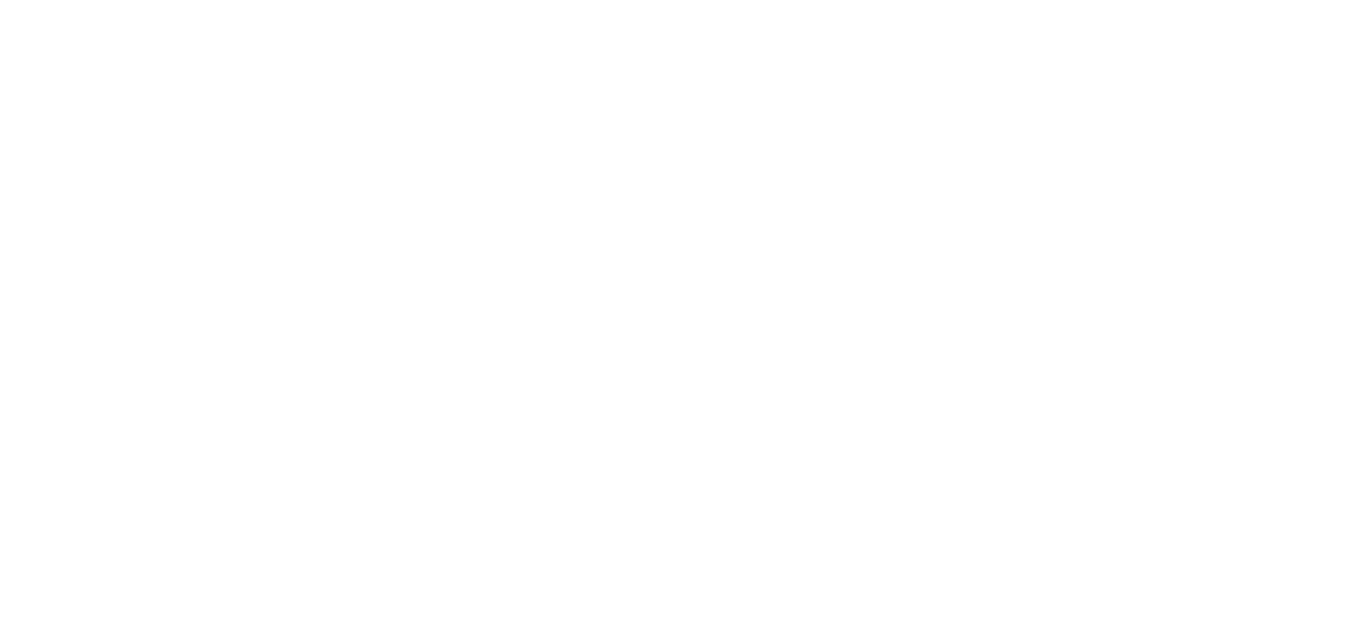 scroll, scrollTop: 0, scrollLeft: 0, axis: both 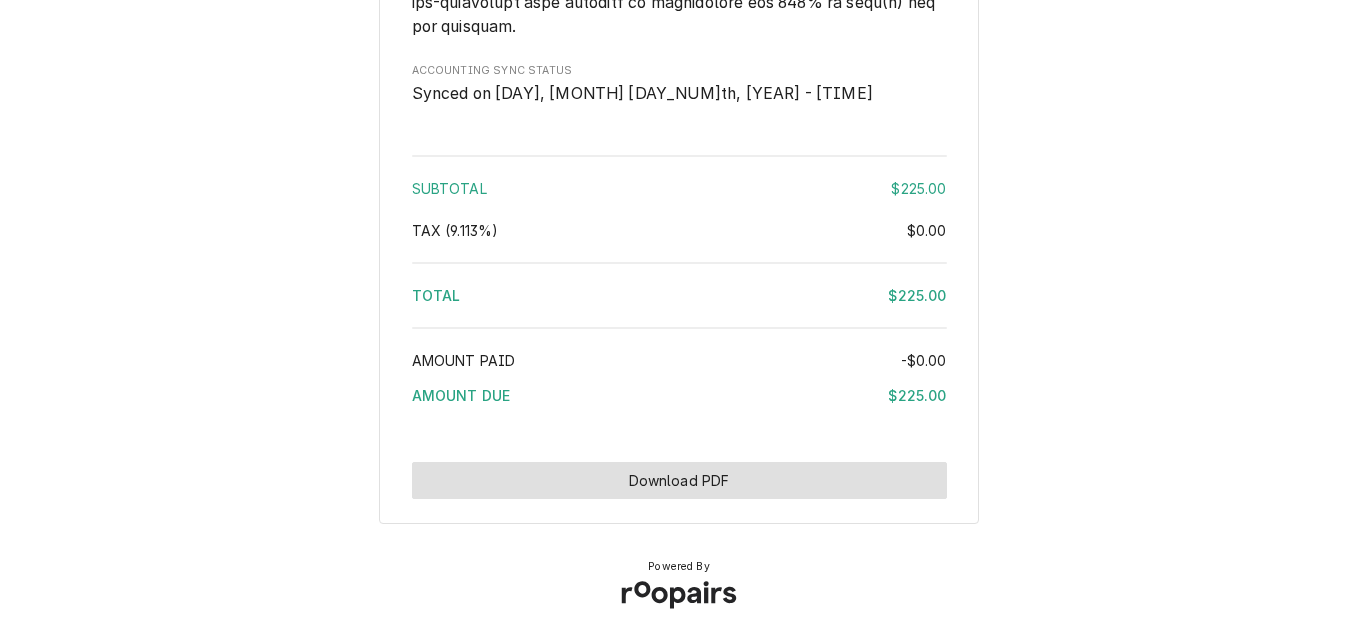 click on "Download PDF" at bounding box center [679, 480] 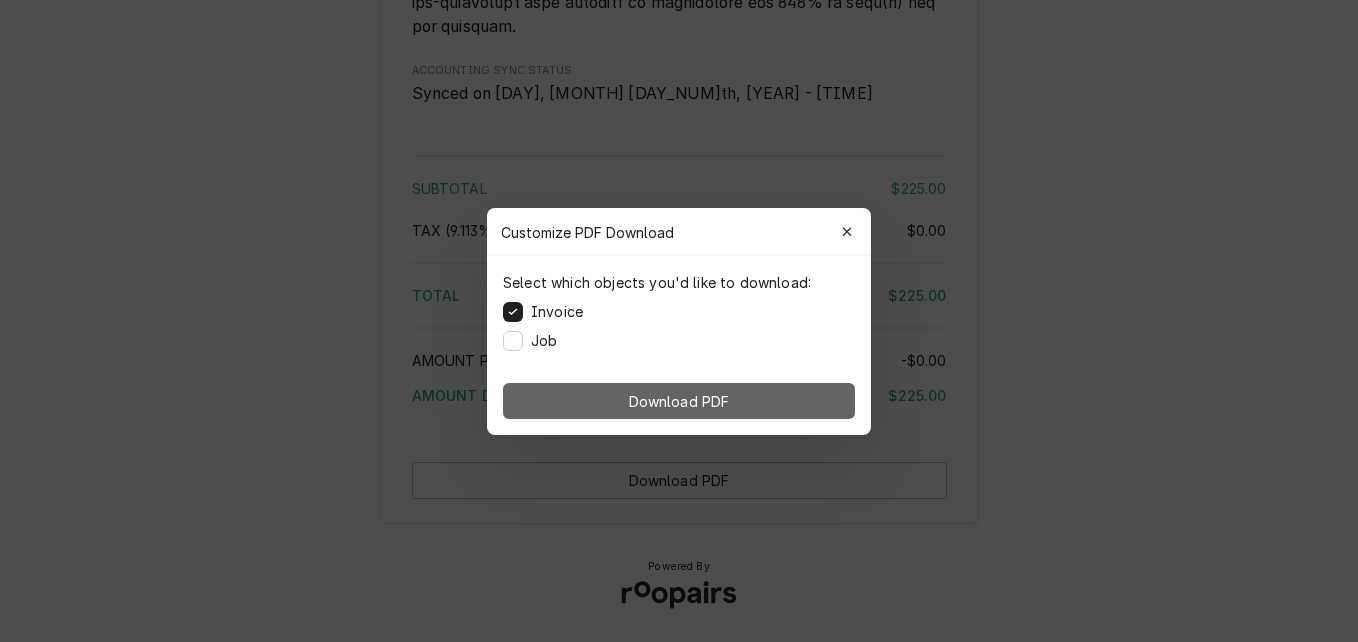 click on "Download PDF" at bounding box center [679, 401] 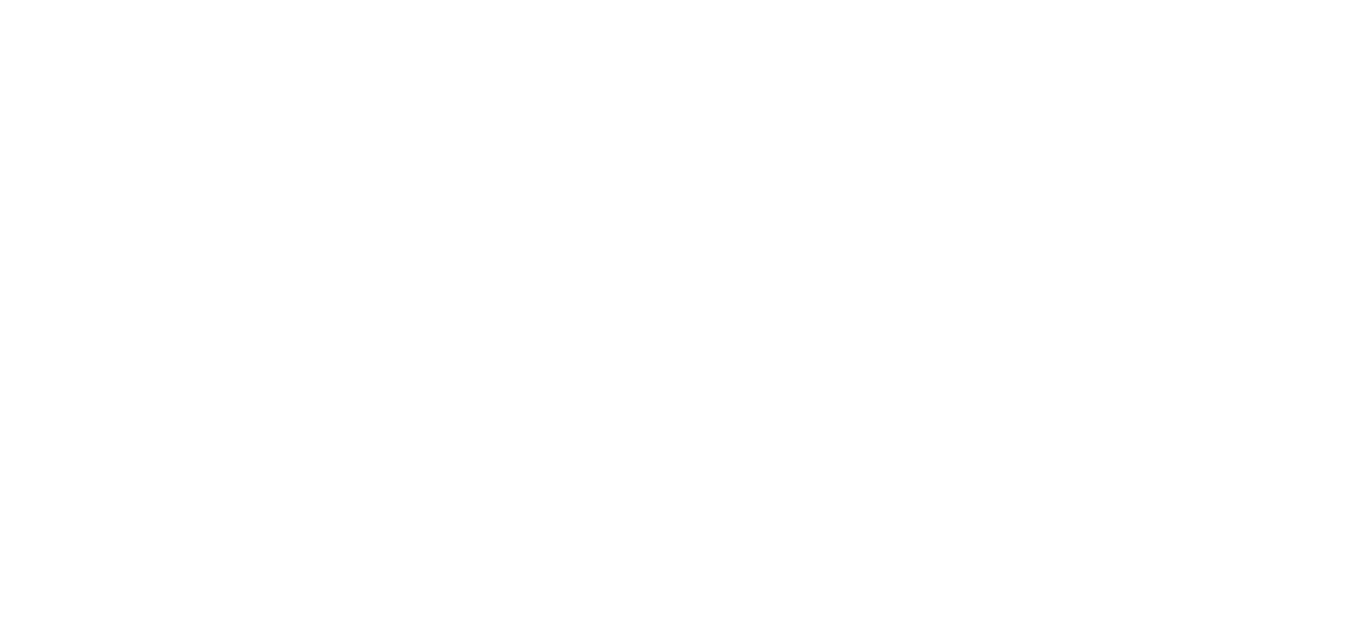 scroll, scrollTop: 0, scrollLeft: 0, axis: both 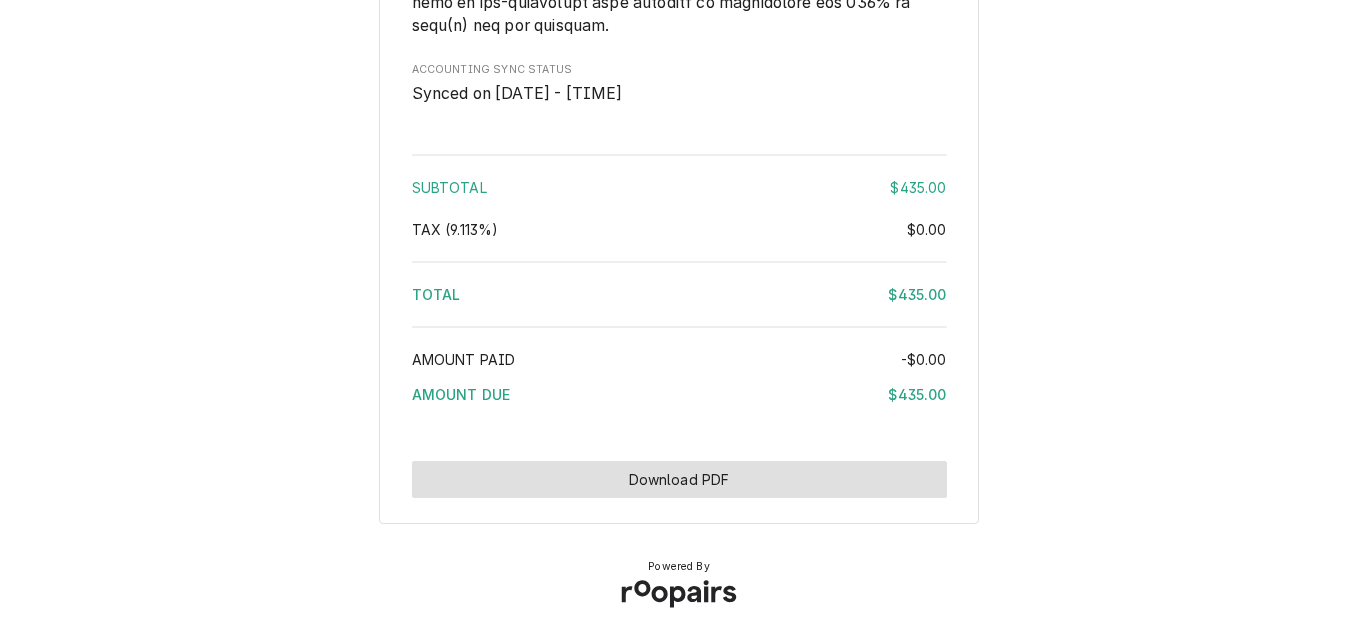 click on "Download PDF" at bounding box center [679, 479] 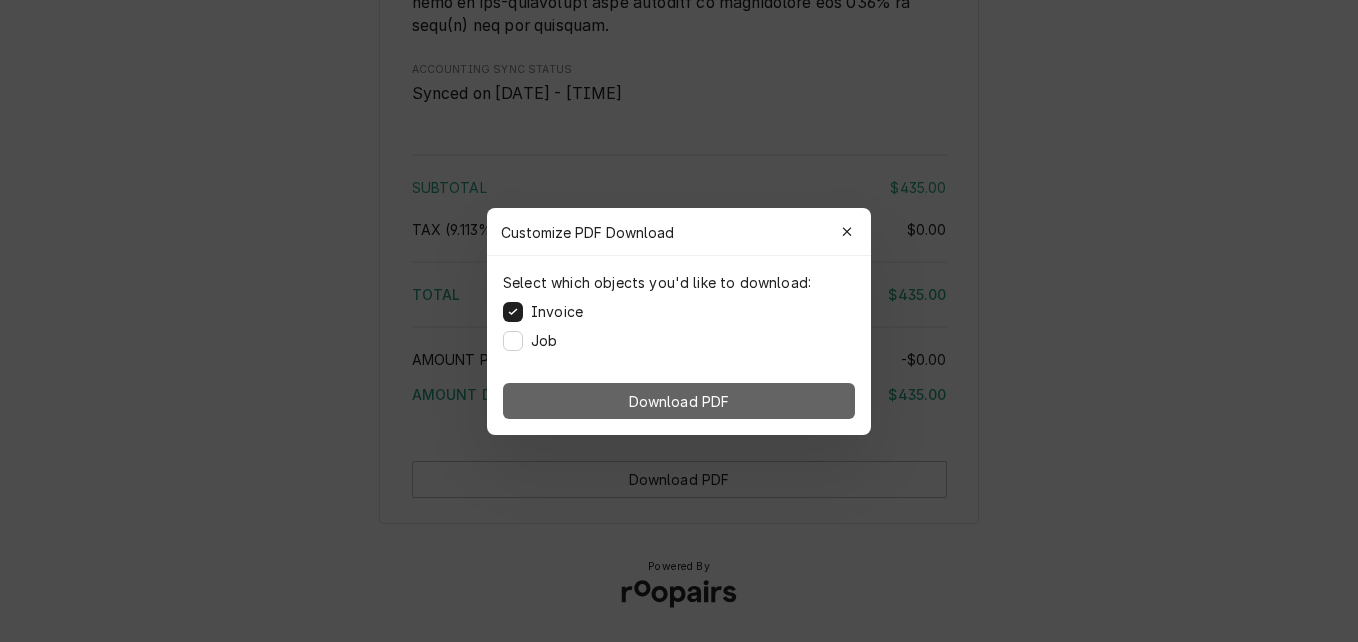click on "Download PDF" at bounding box center (679, 401) 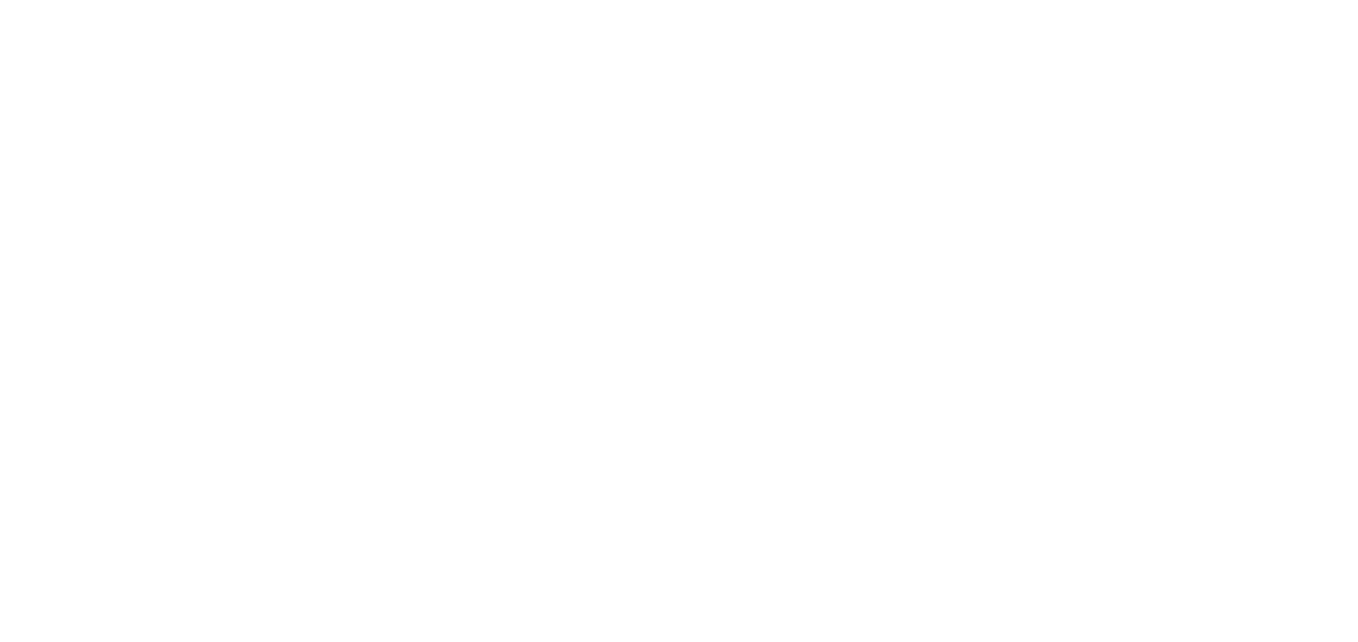 scroll, scrollTop: 0, scrollLeft: 0, axis: both 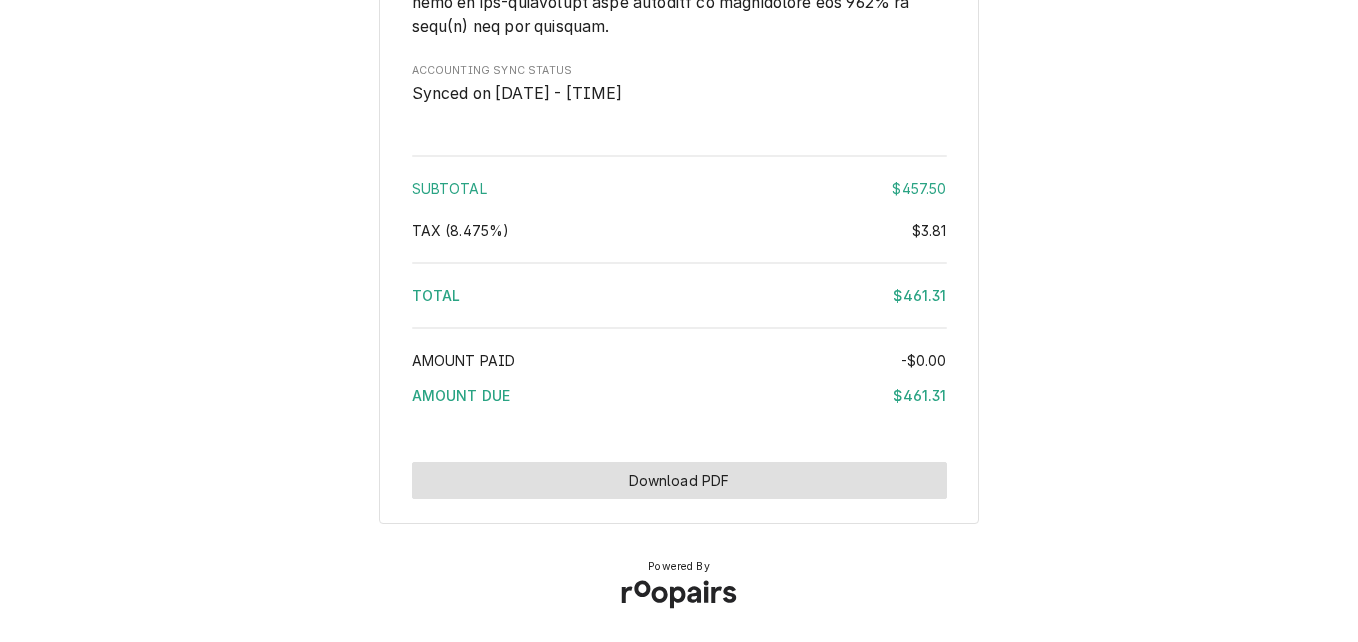 click on "Download PDF" at bounding box center (679, 480) 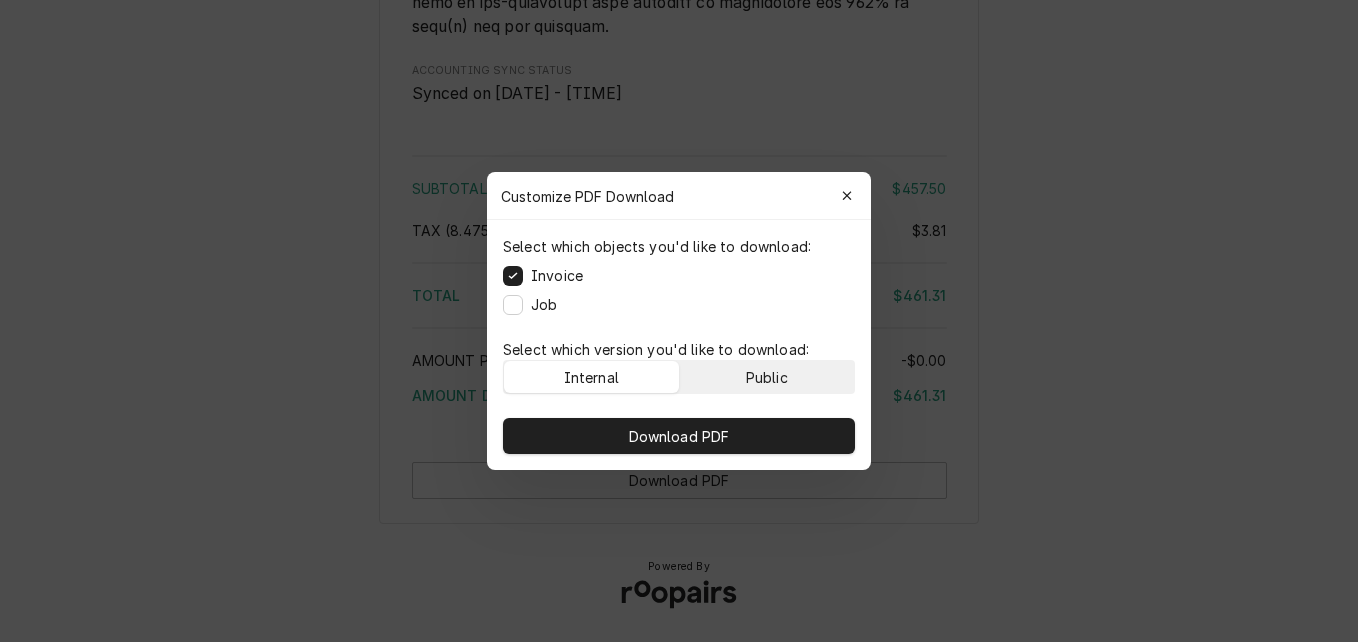 click on "Public" at bounding box center (767, 377) 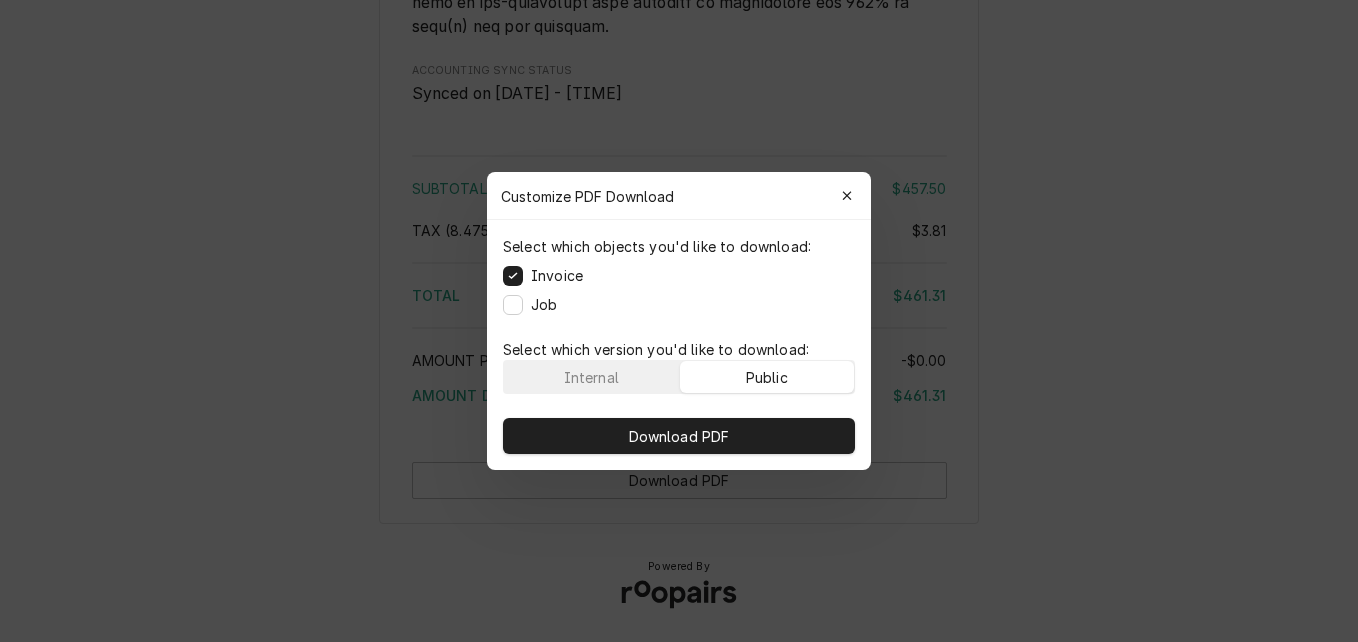 click on "Download PDF" at bounding box center [679, 436] 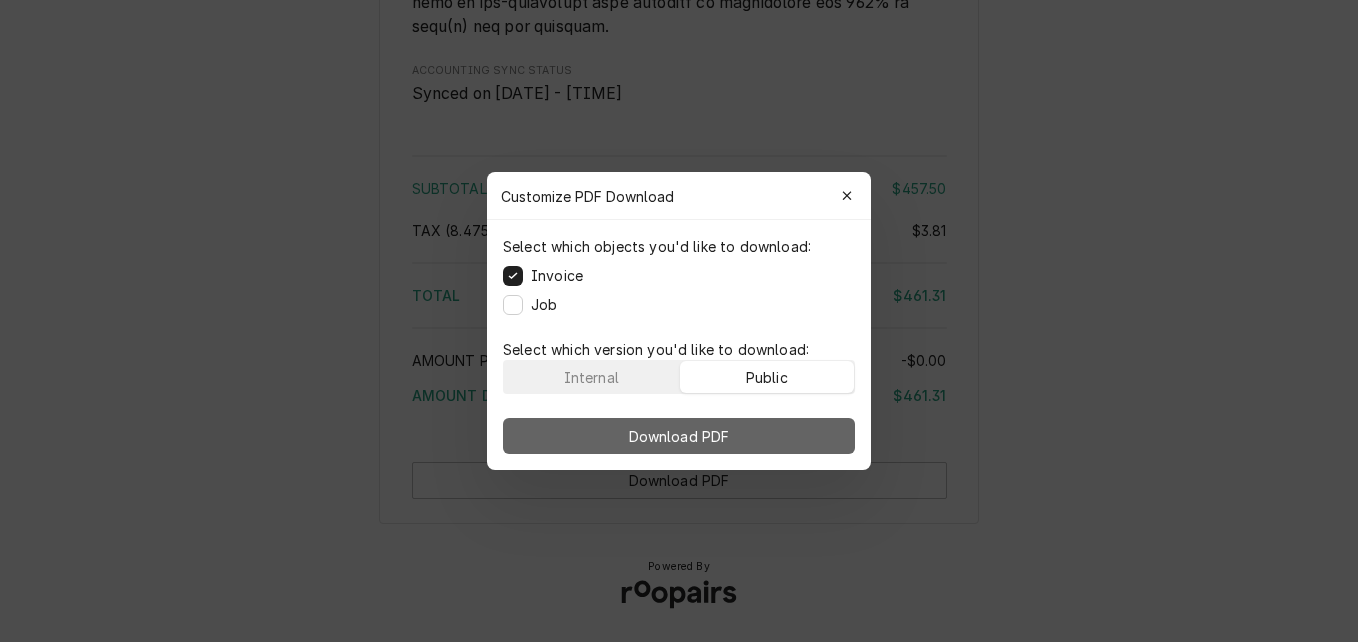 click on "Download PDF" at bounding box center (679, 436) 